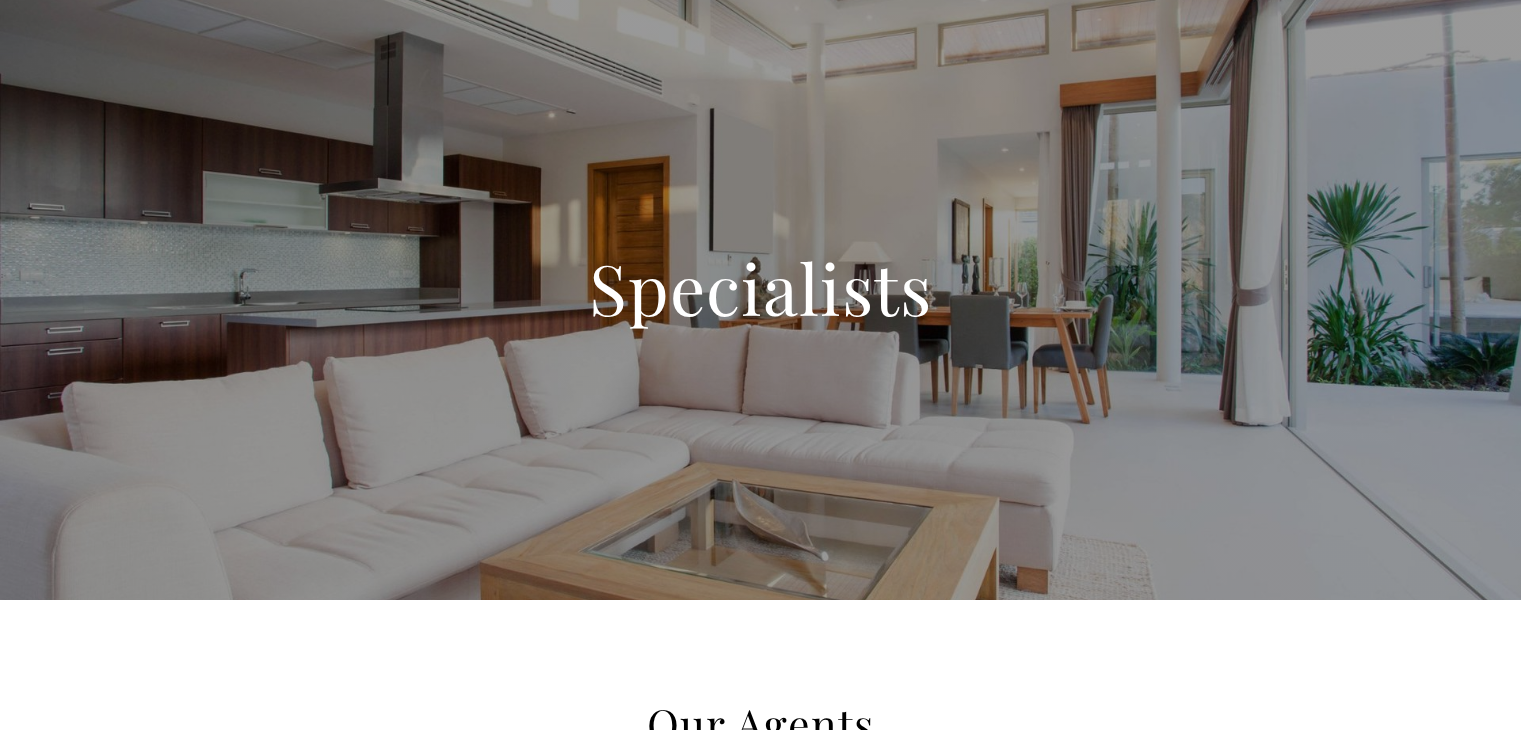 scroll, scrollTop: 786, scrollLeft: 0, axis: vertical 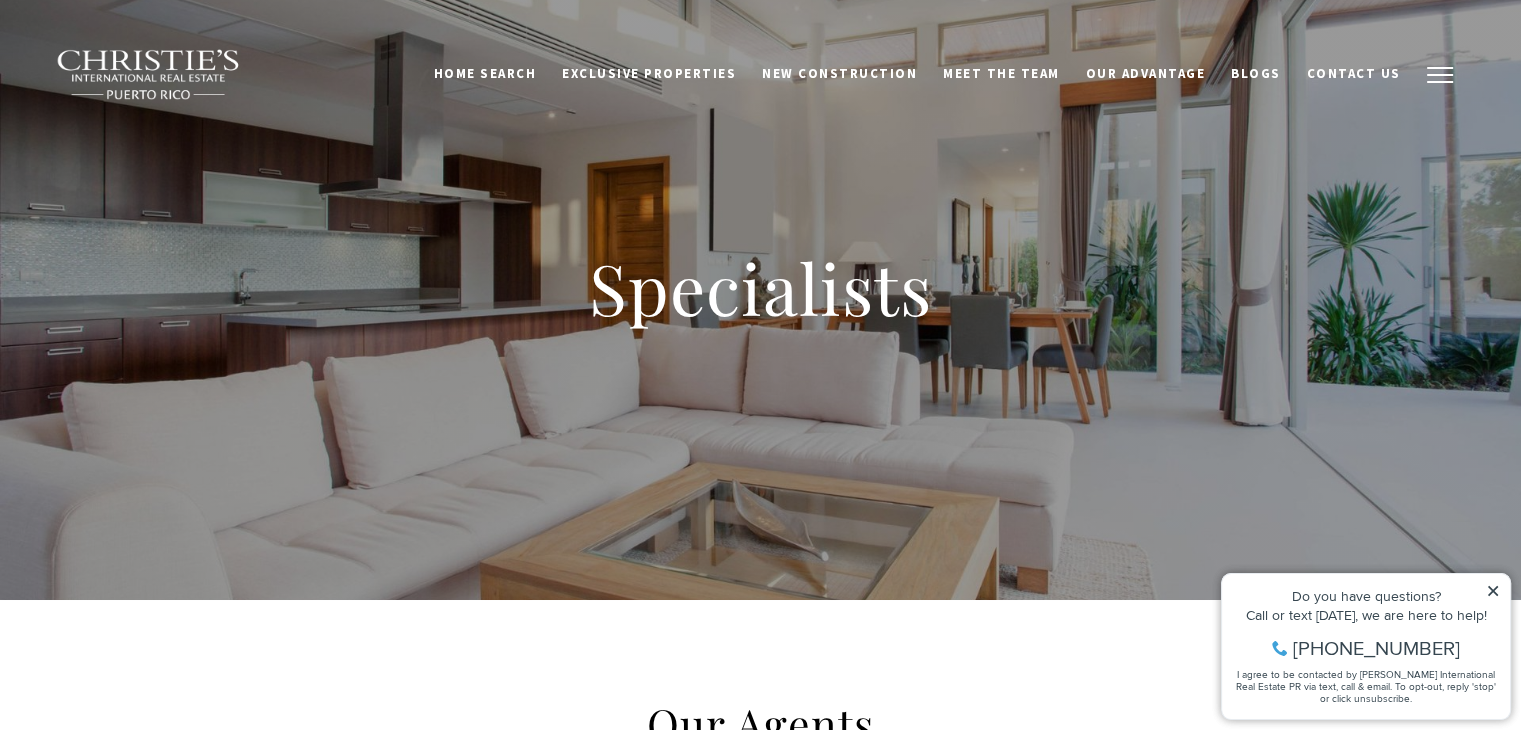 click at bounding box center (1440, 75) 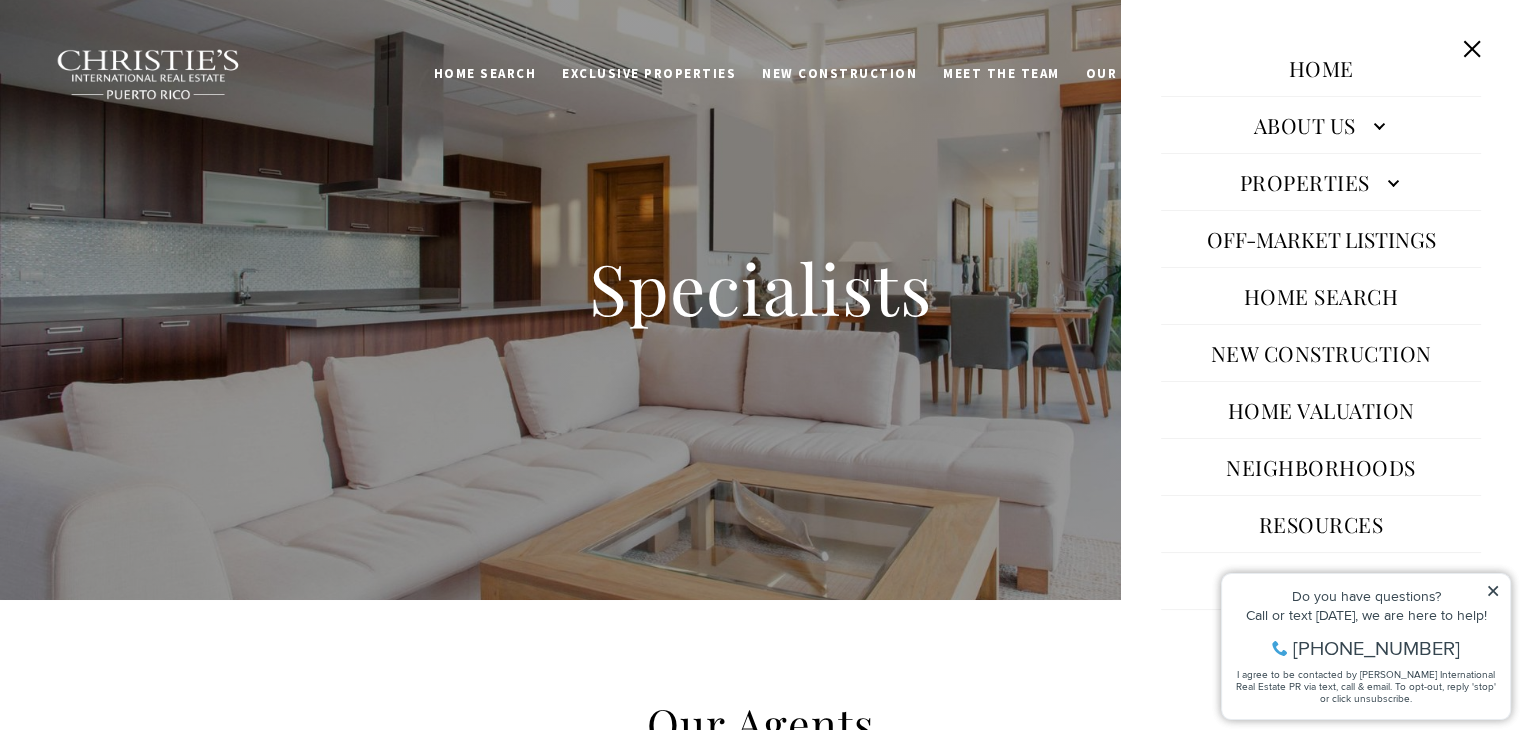 click on "Properties" at bounding box center [1321, 182] 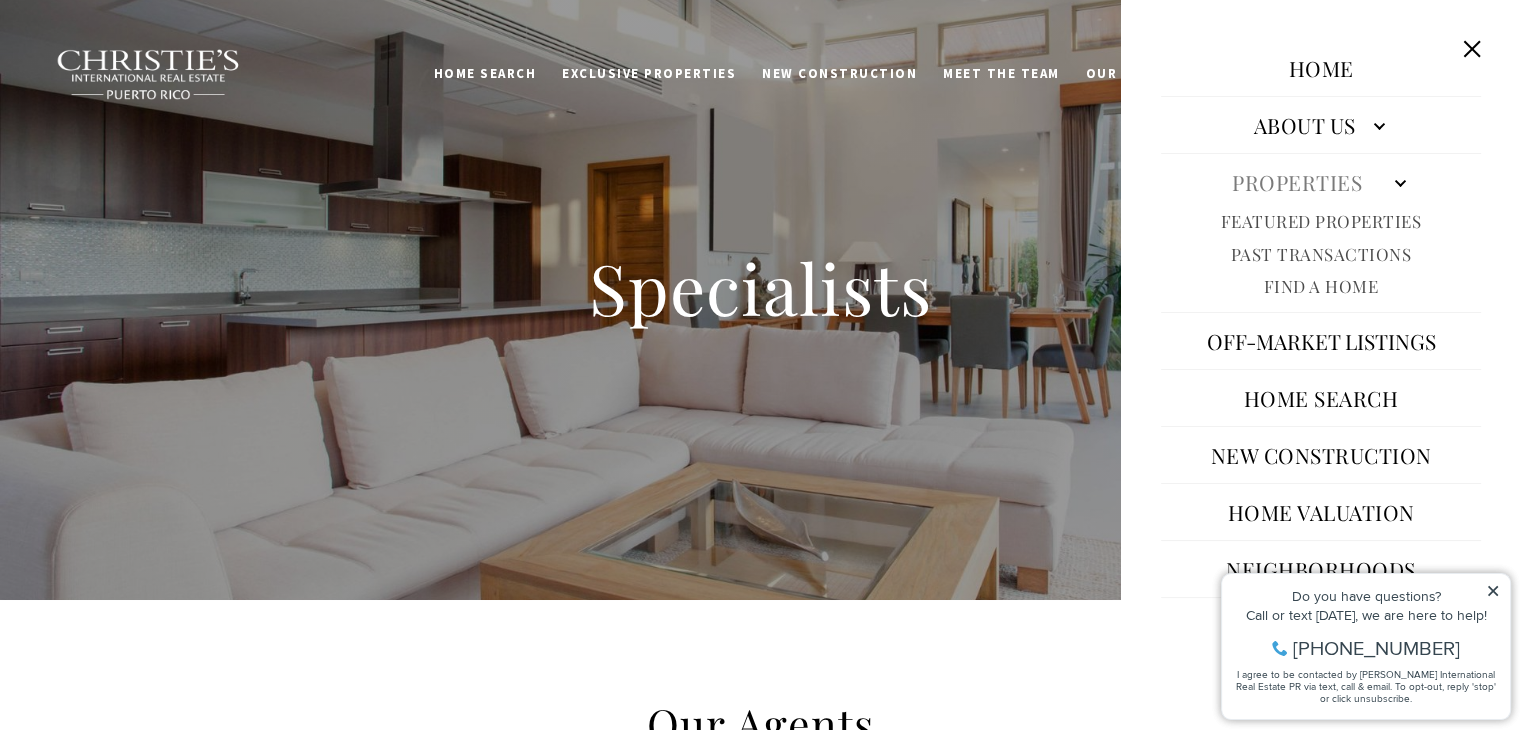 click on "Properties" at bounding box center (1321, 182) 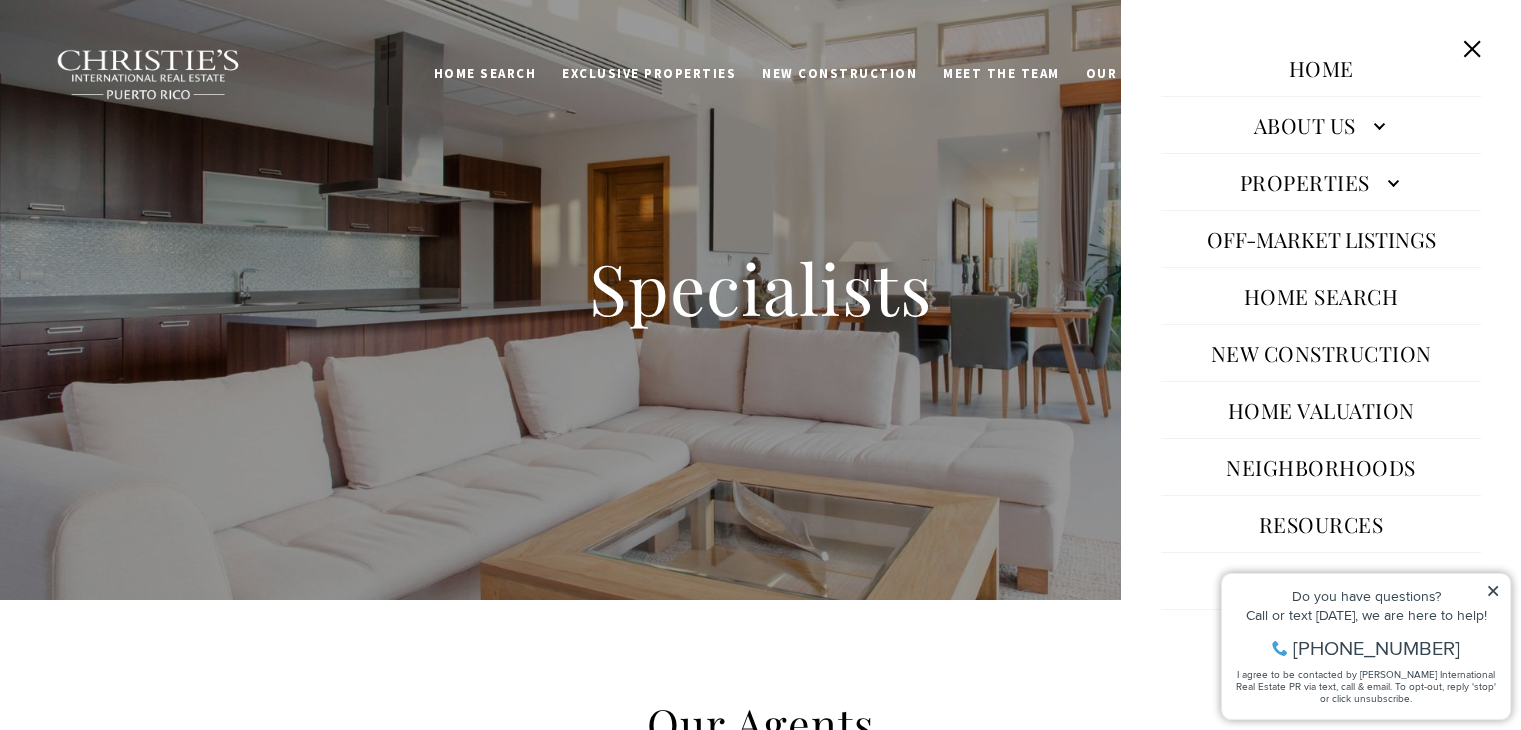 click 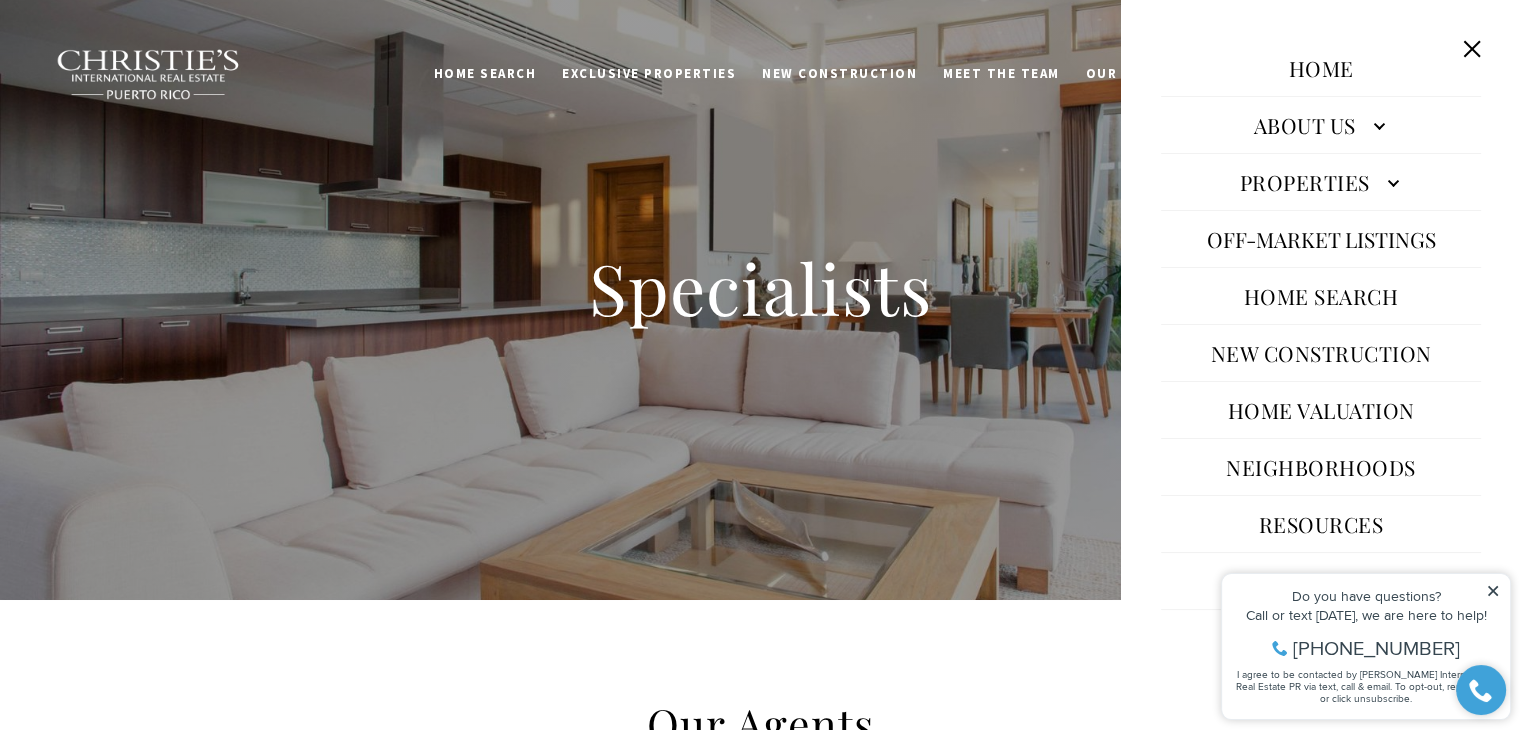 click on "Properties" at bounding box center (1321, 182) 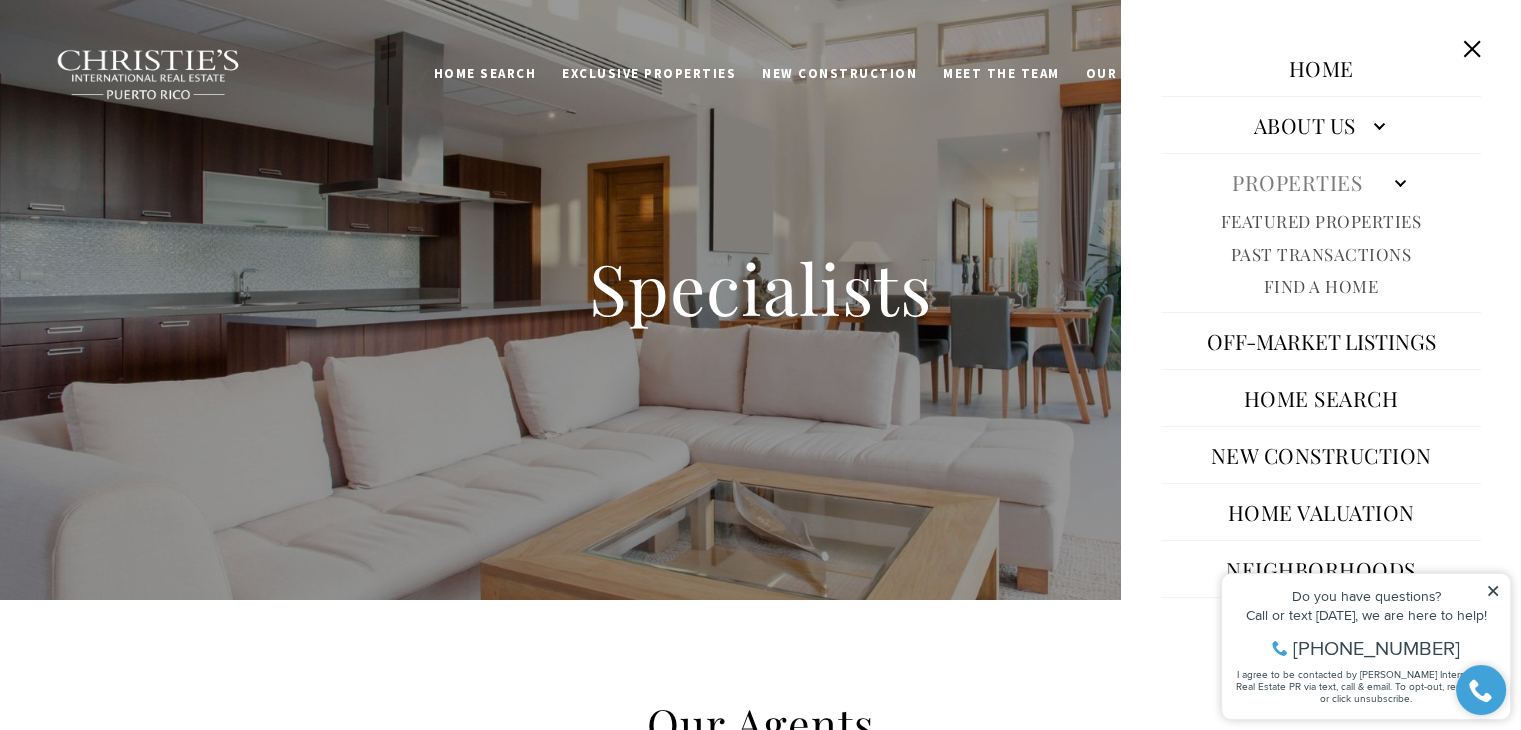 click on "Featured Properties" at bounding box center [1321, 221] 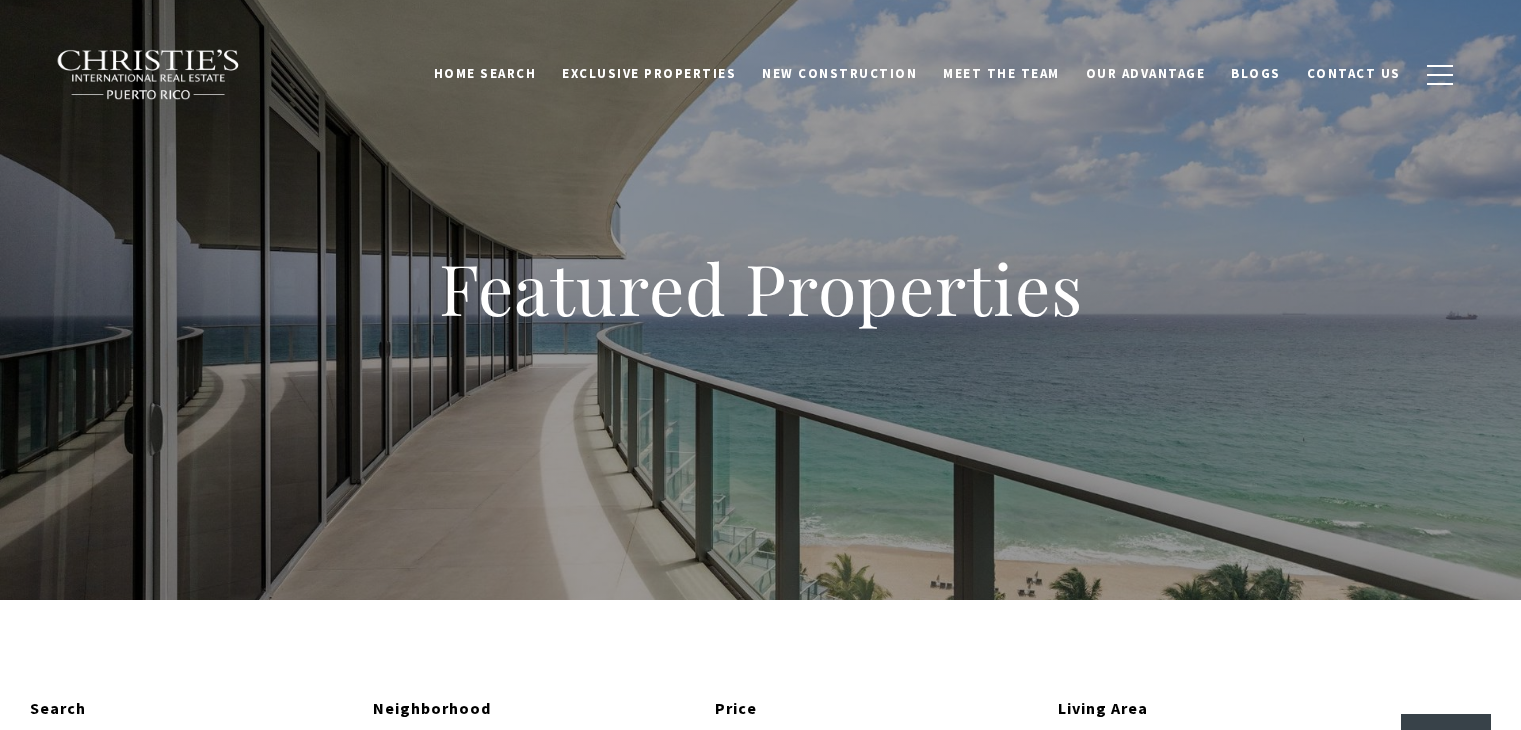 scroll, scrollTop: 0, scrollLeft: 0, axis: both 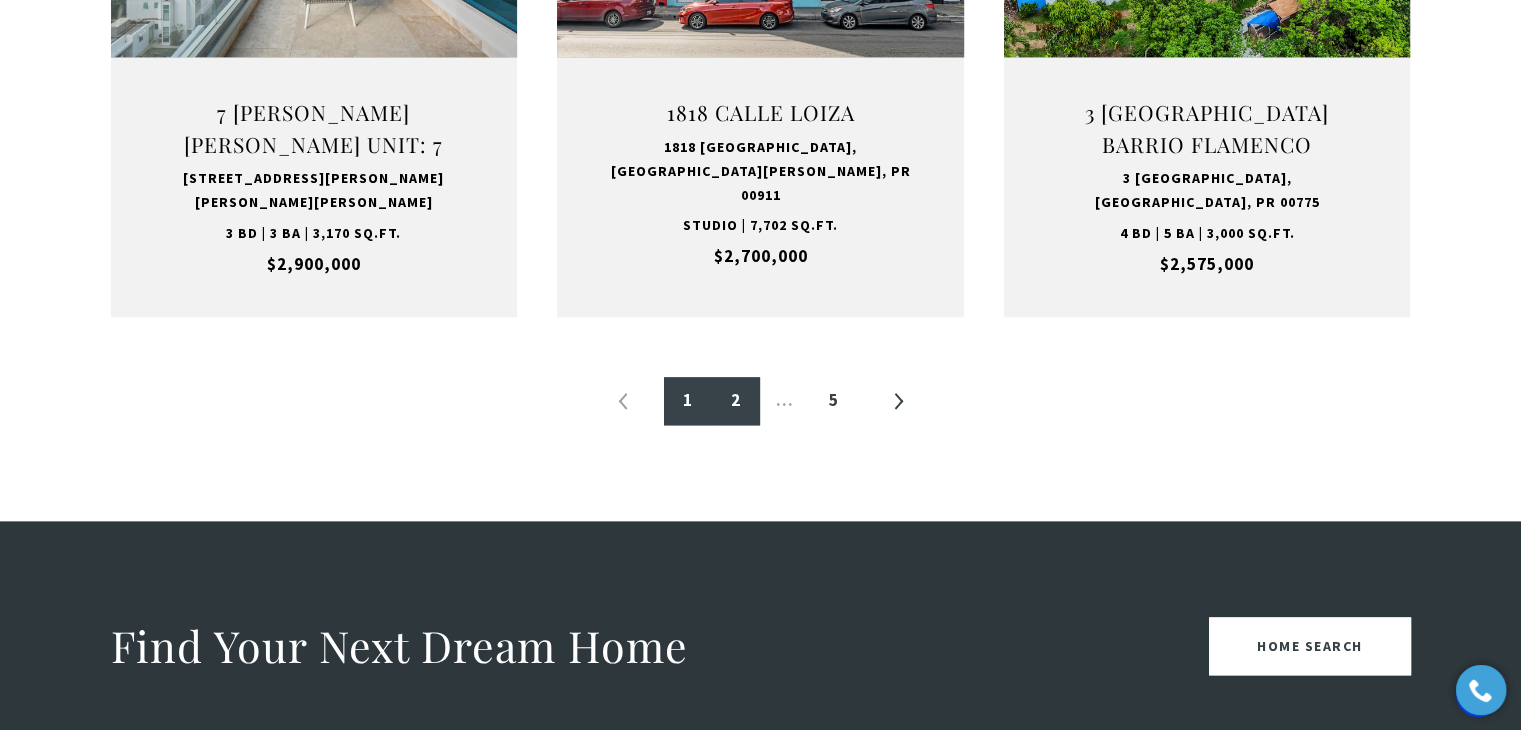 click on "2" at bounding box center [736, 401] 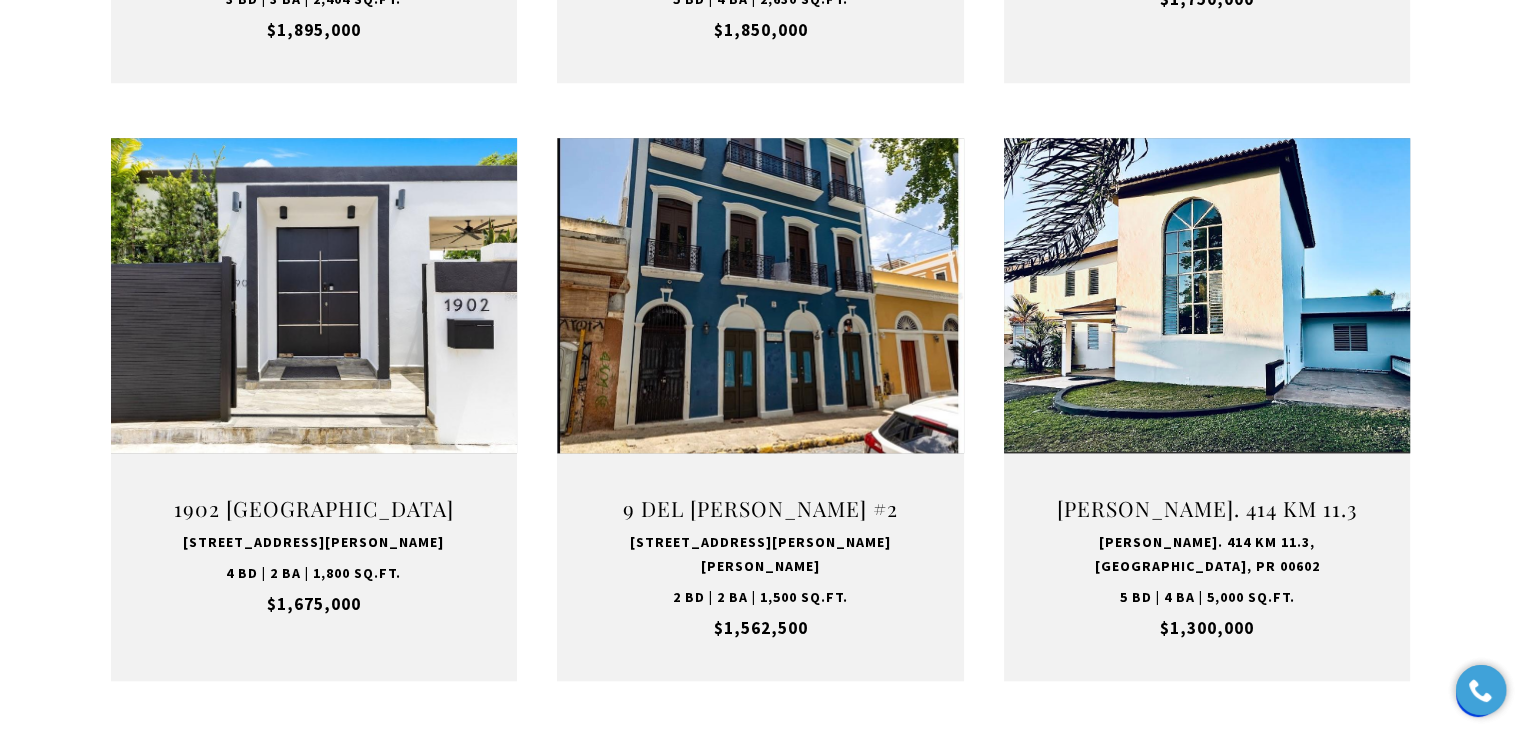 scroll, scrollTop: 2284, scrollLeft: 0, axis: vertical 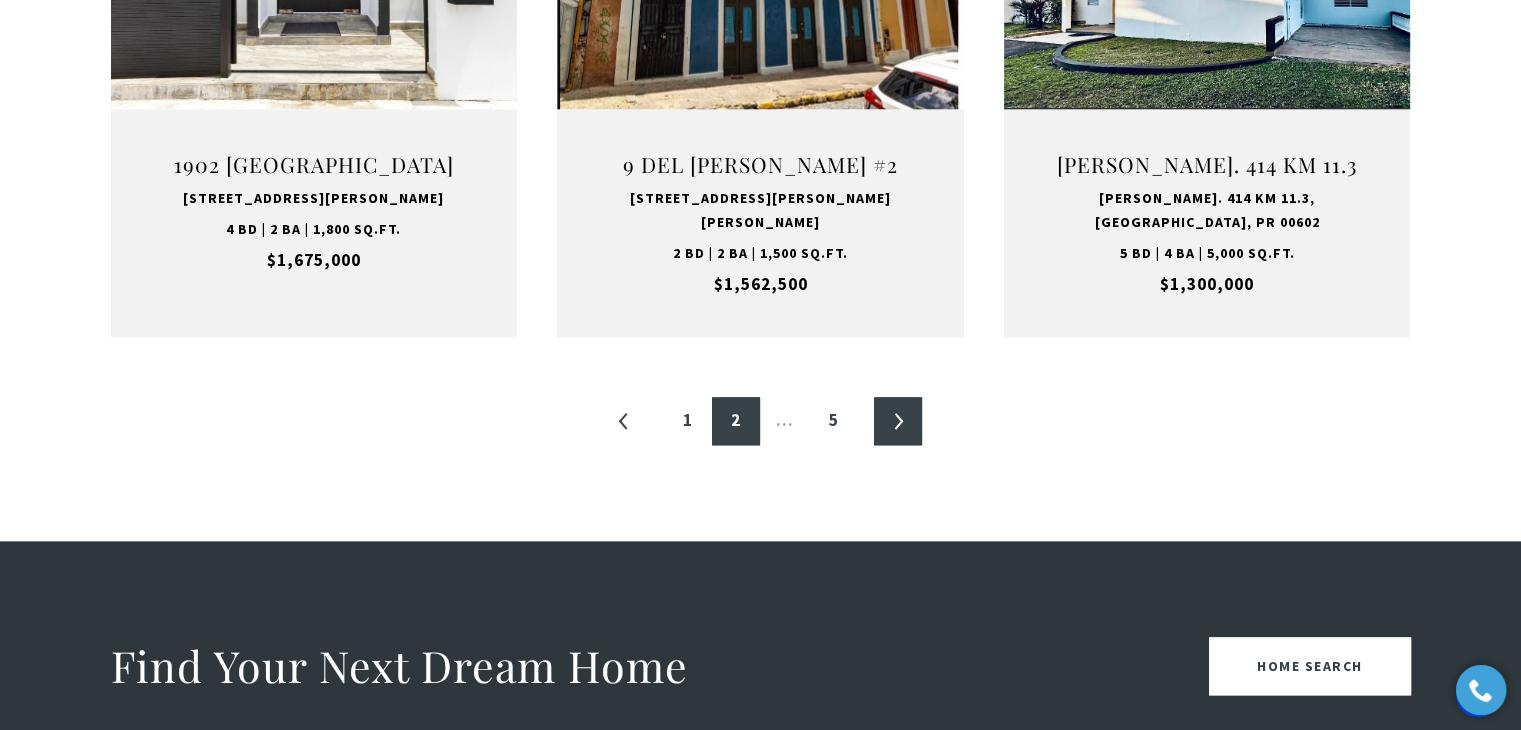 click on "»" at bounding box center (898, 421) 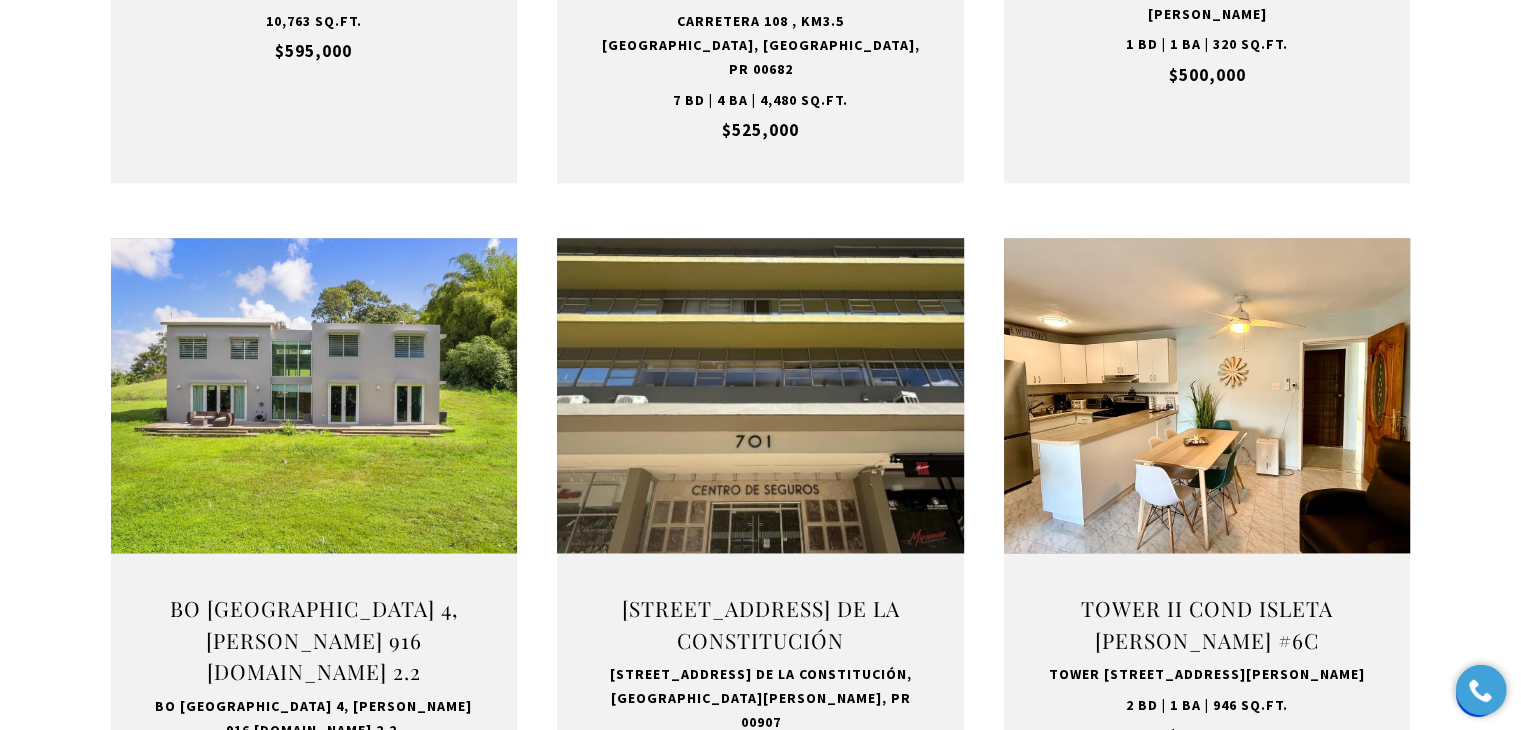 scroll, scrollTop: 2170, scrollLeft: 0, axis: vertical 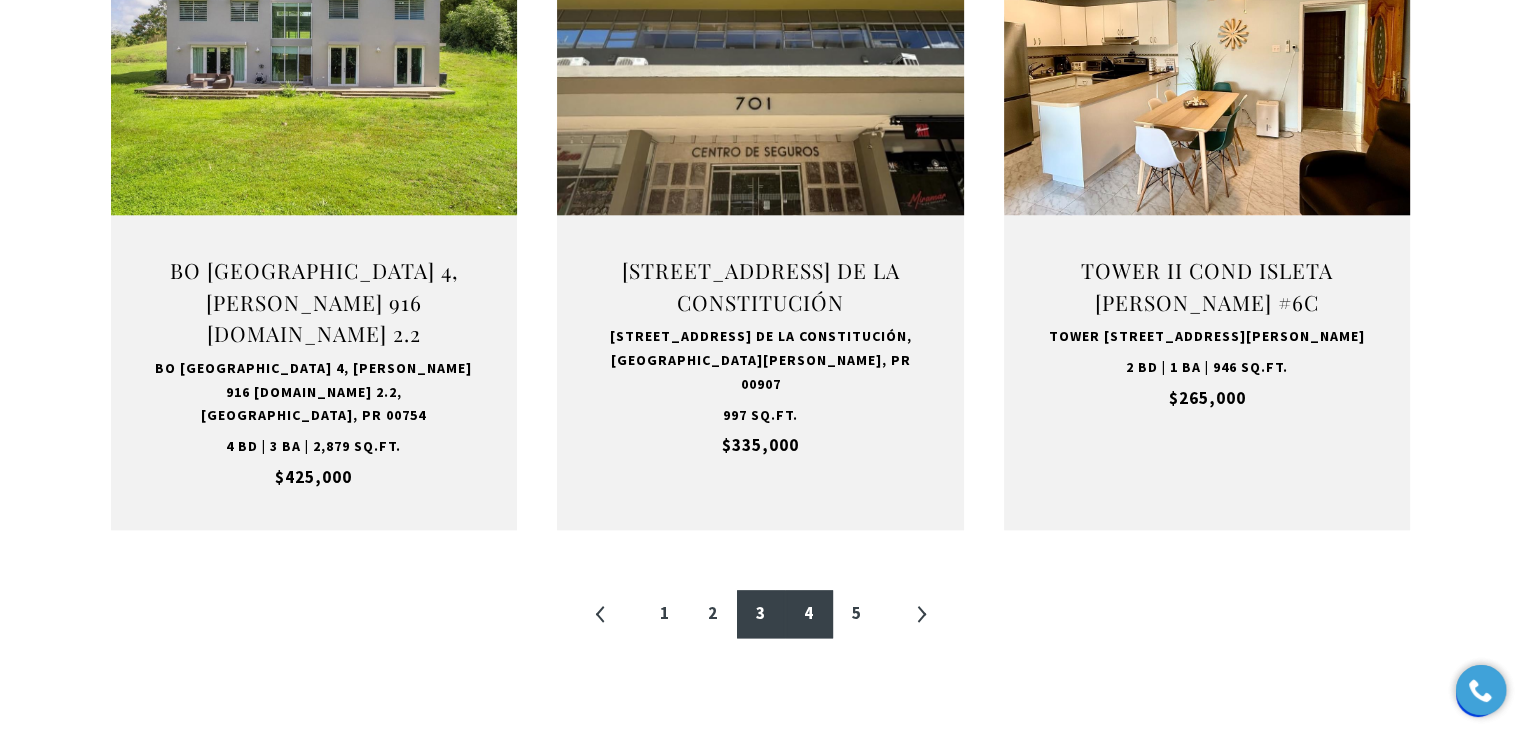 click on "4" at bounding box center (809, 614) 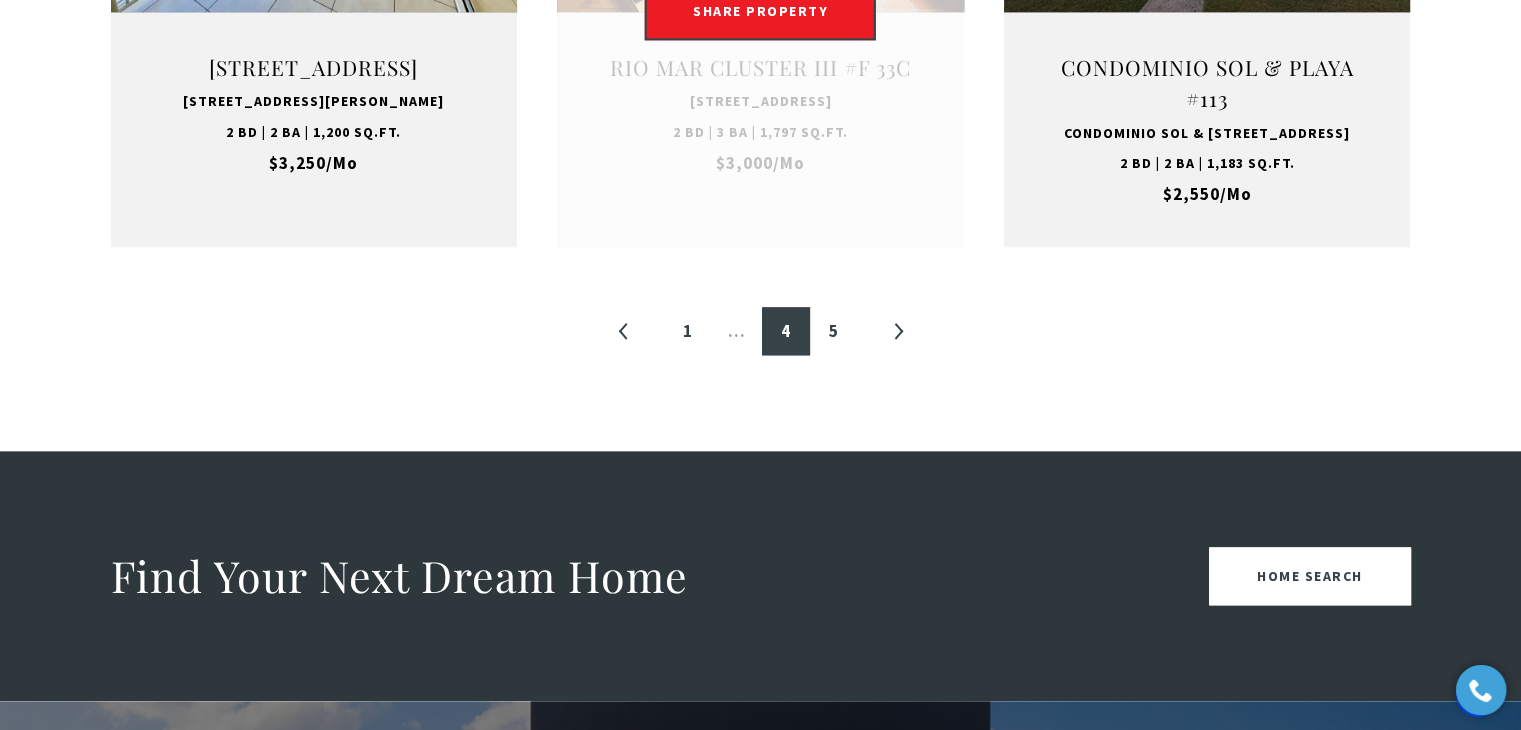 scroll, scrollTop: 2395, scrollLeft: 0, axis: vertical 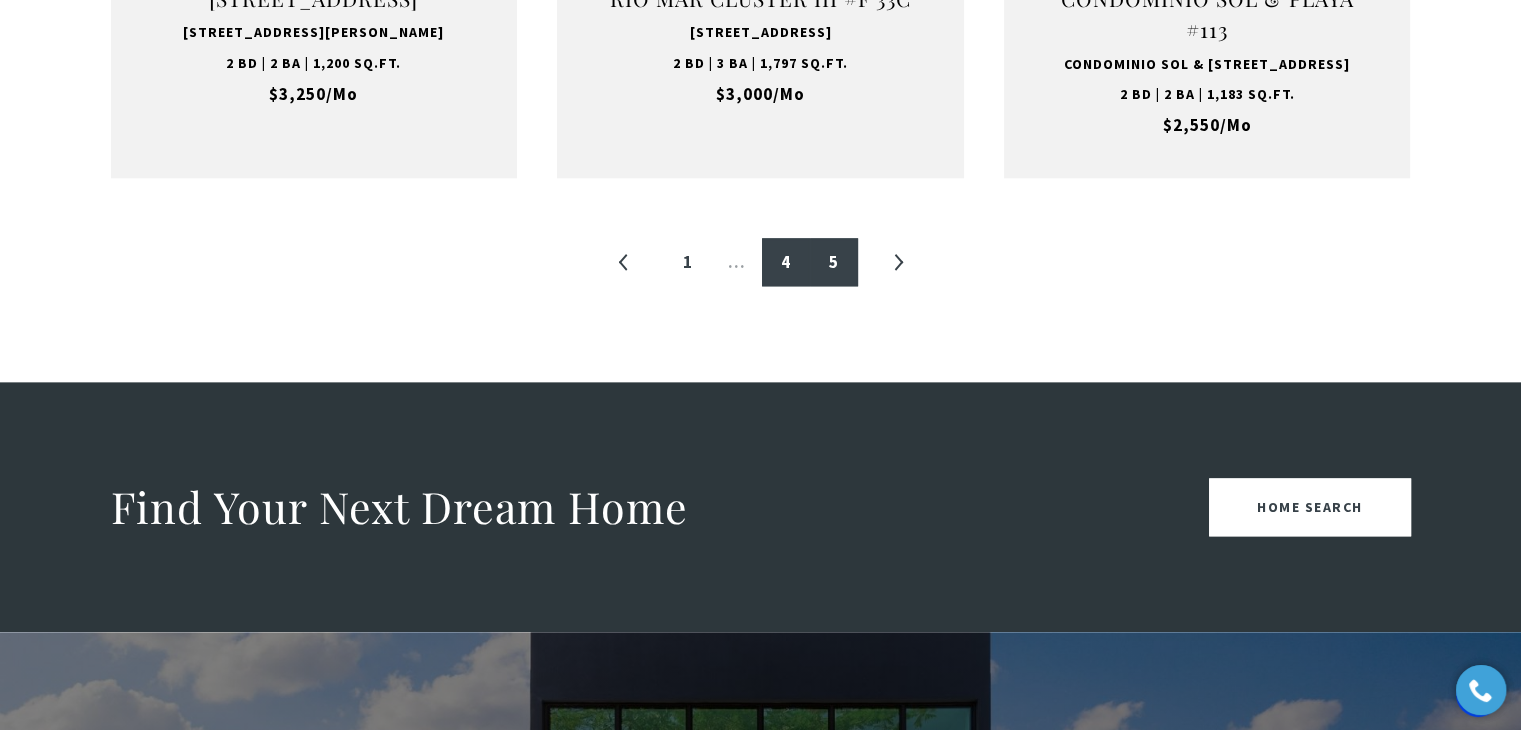 click on "5" at bounding box center (834, 262) 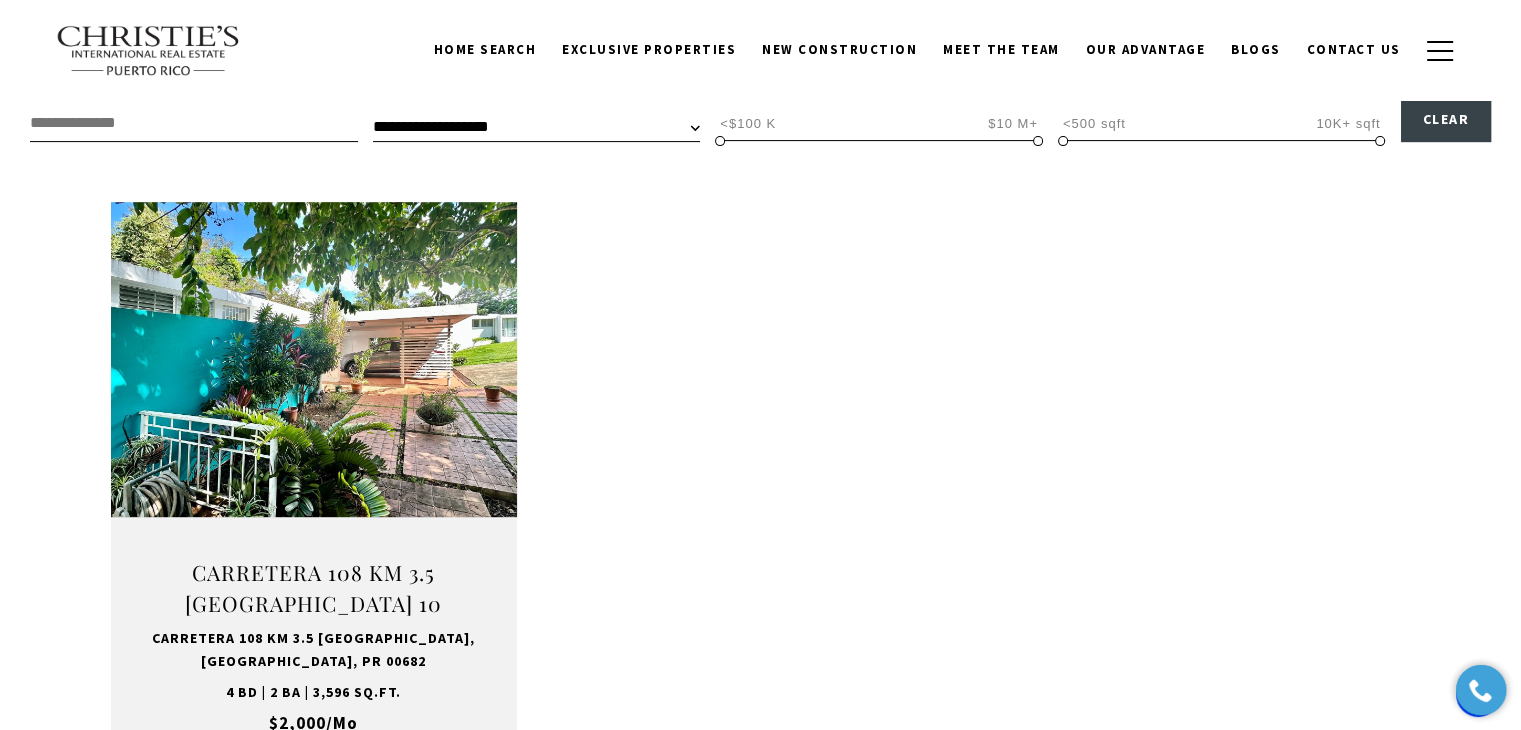 scroll, scrollTop: 600, scrollLeft: 0, axis: vertical 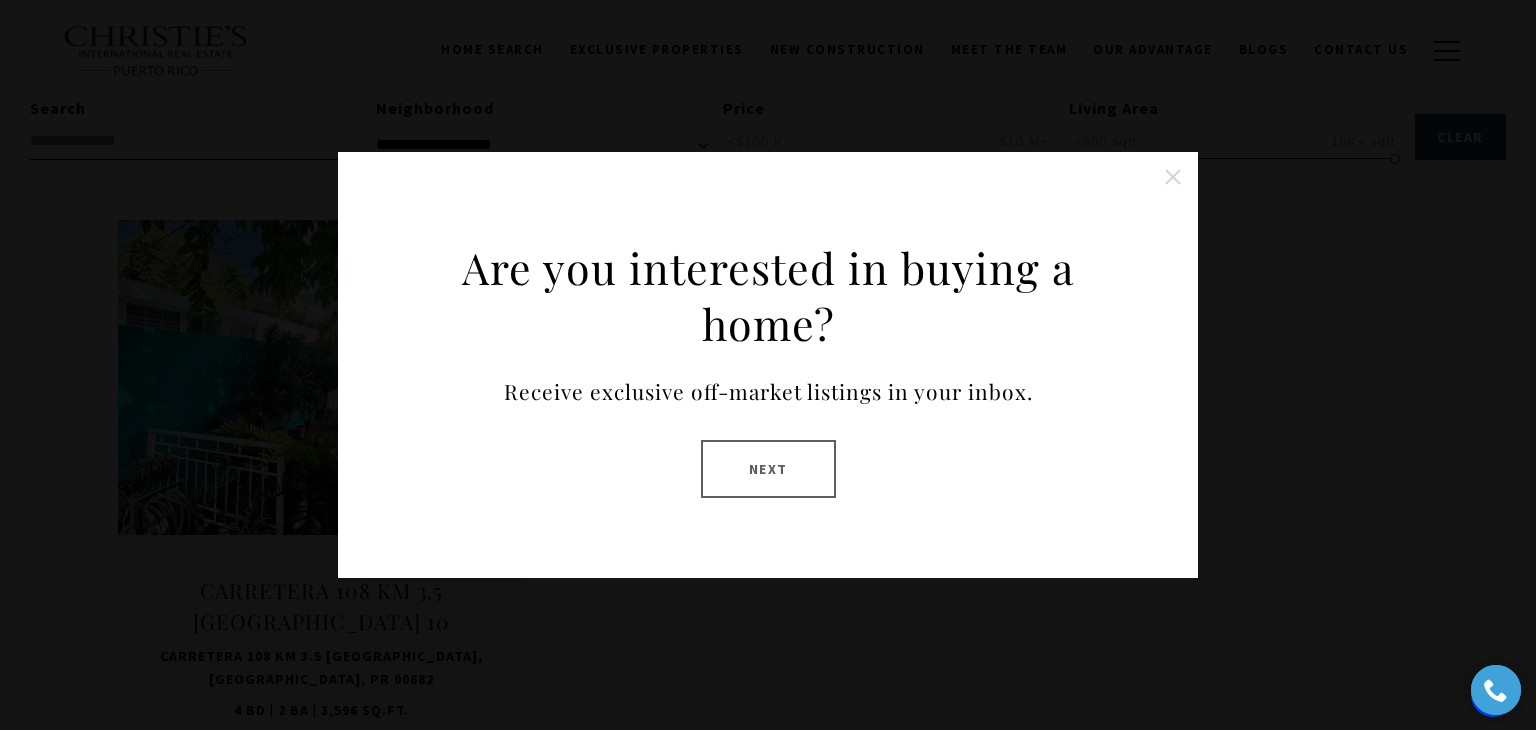 click at bounding box center [1173, 177] 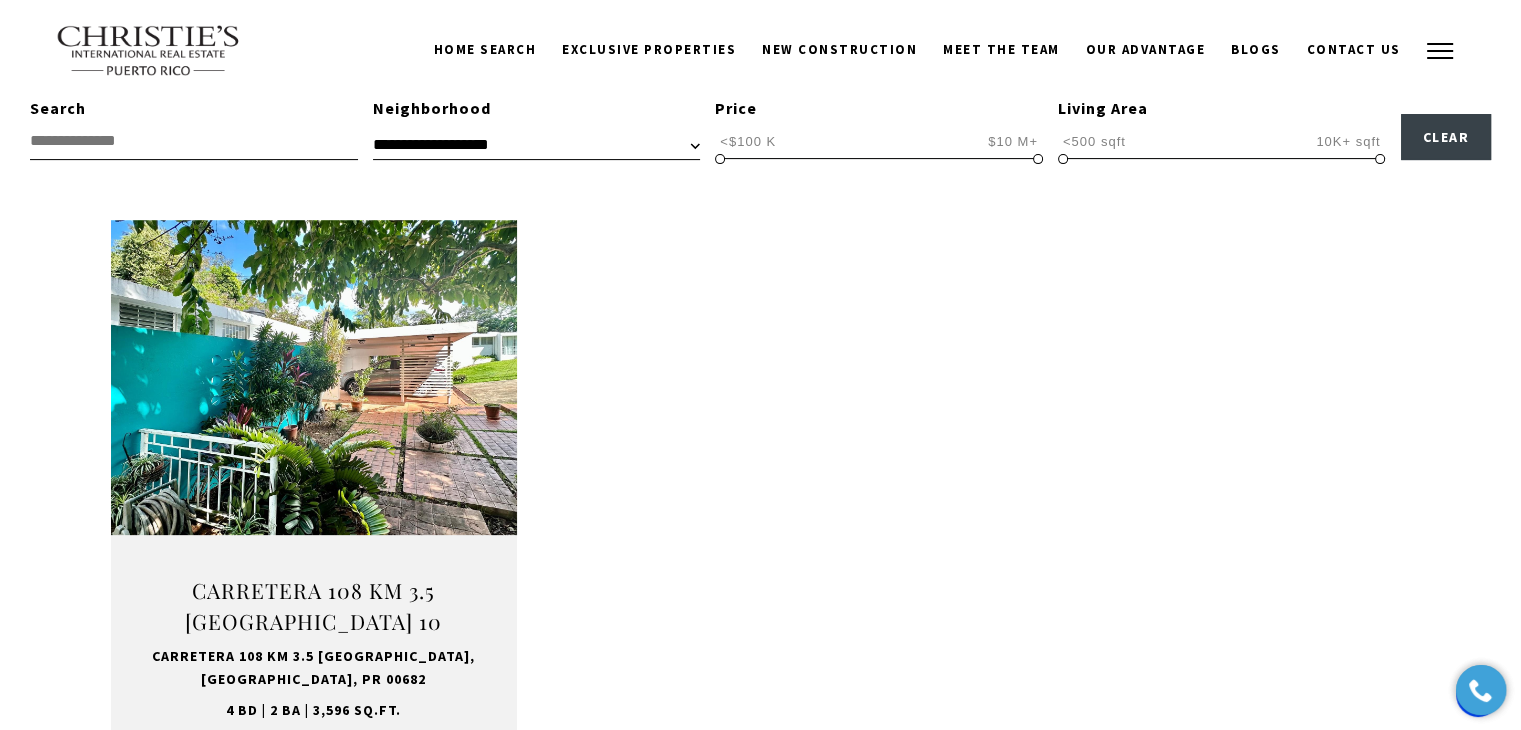 click at bounding box center [1440, 51] 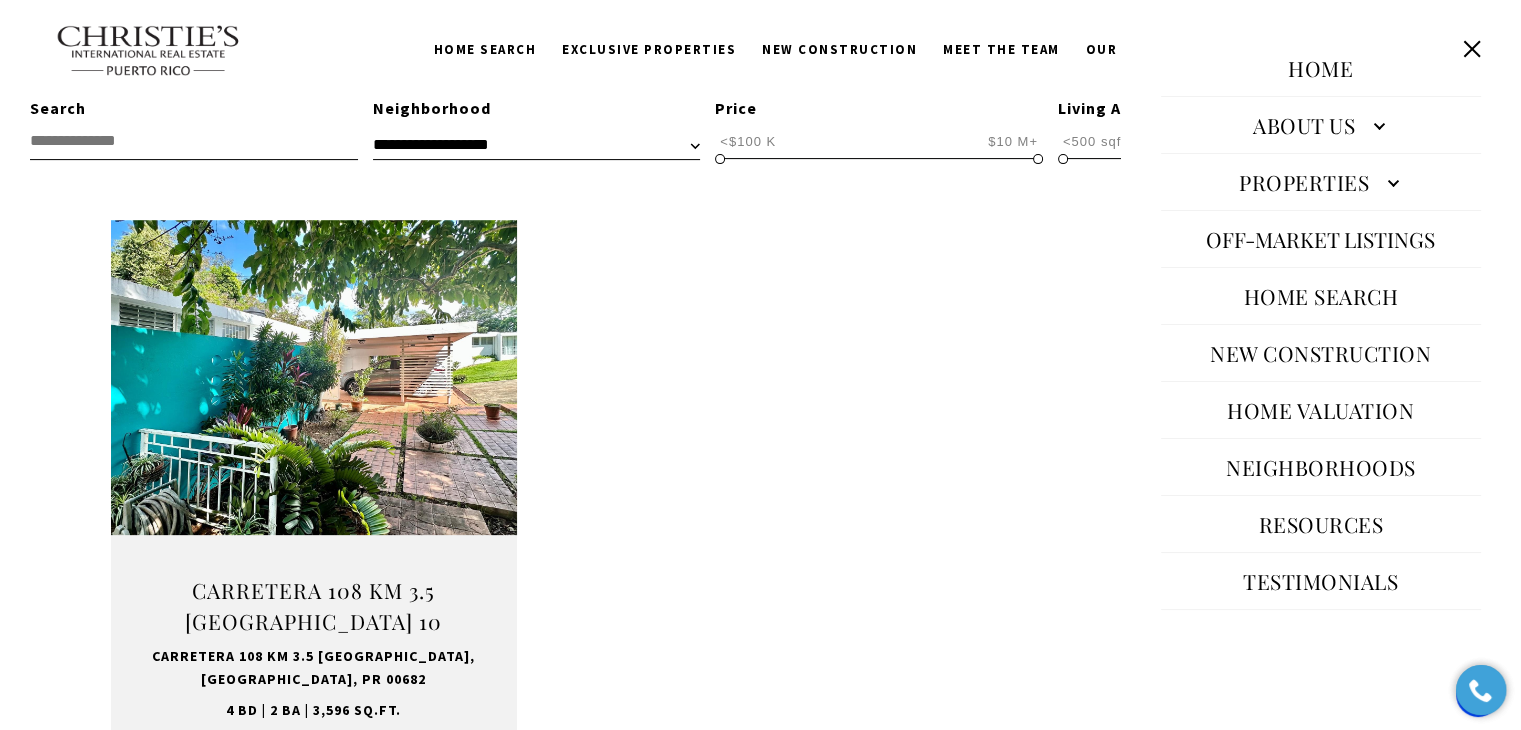 click on "Off-Market Listings" at bounding box center (1321, 239) 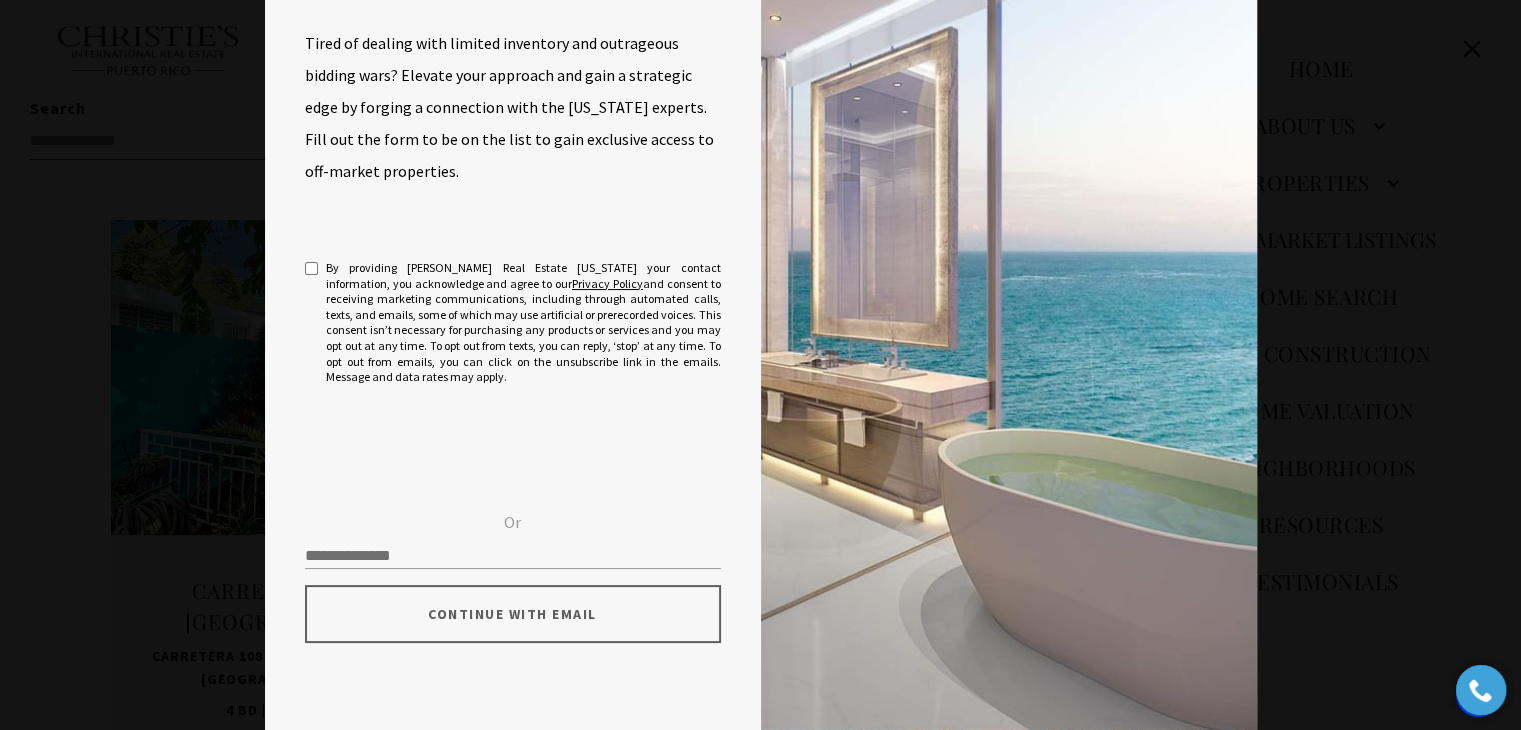 scroll, scrollTop: 0, scrollLeft: 0, axis: both 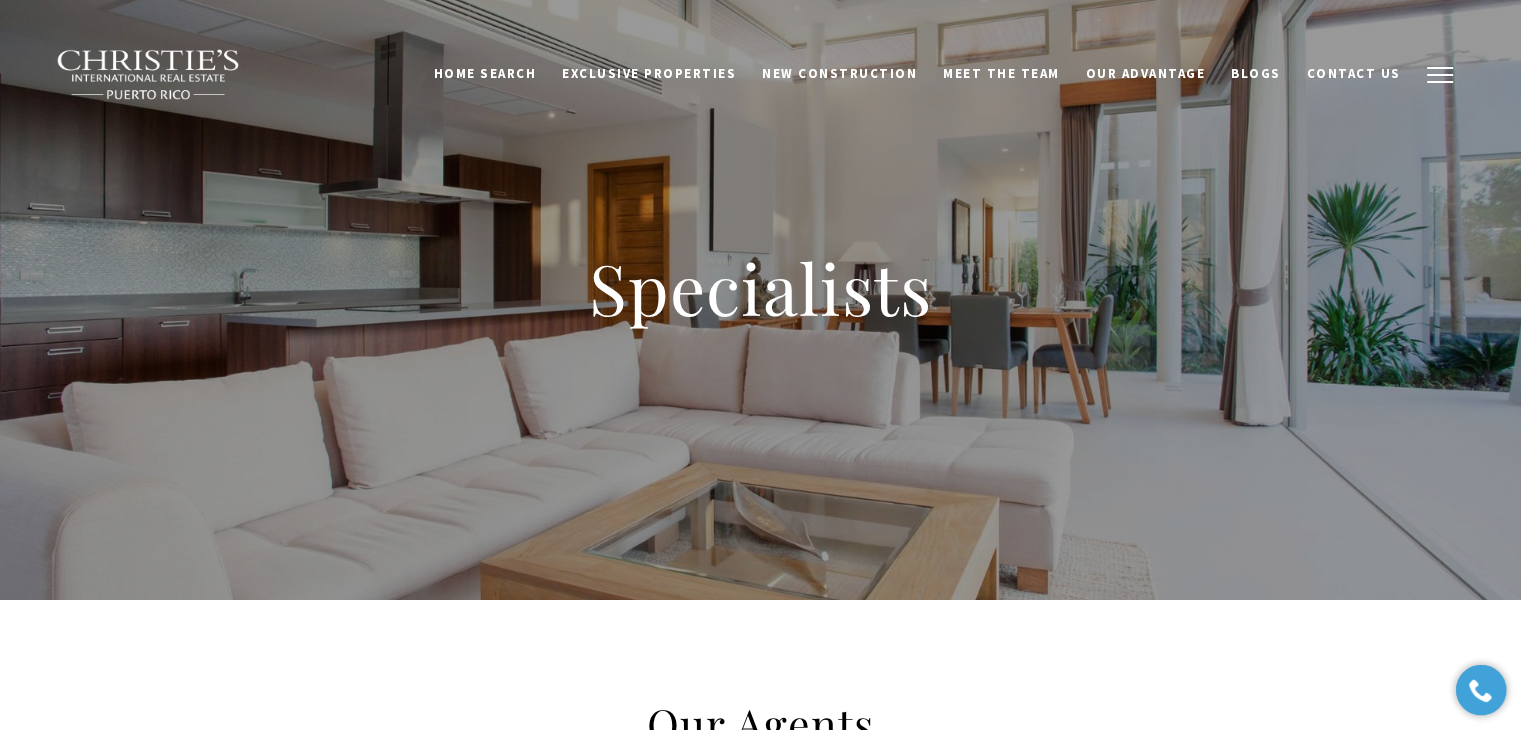 click at bounding box center (1440, 75) 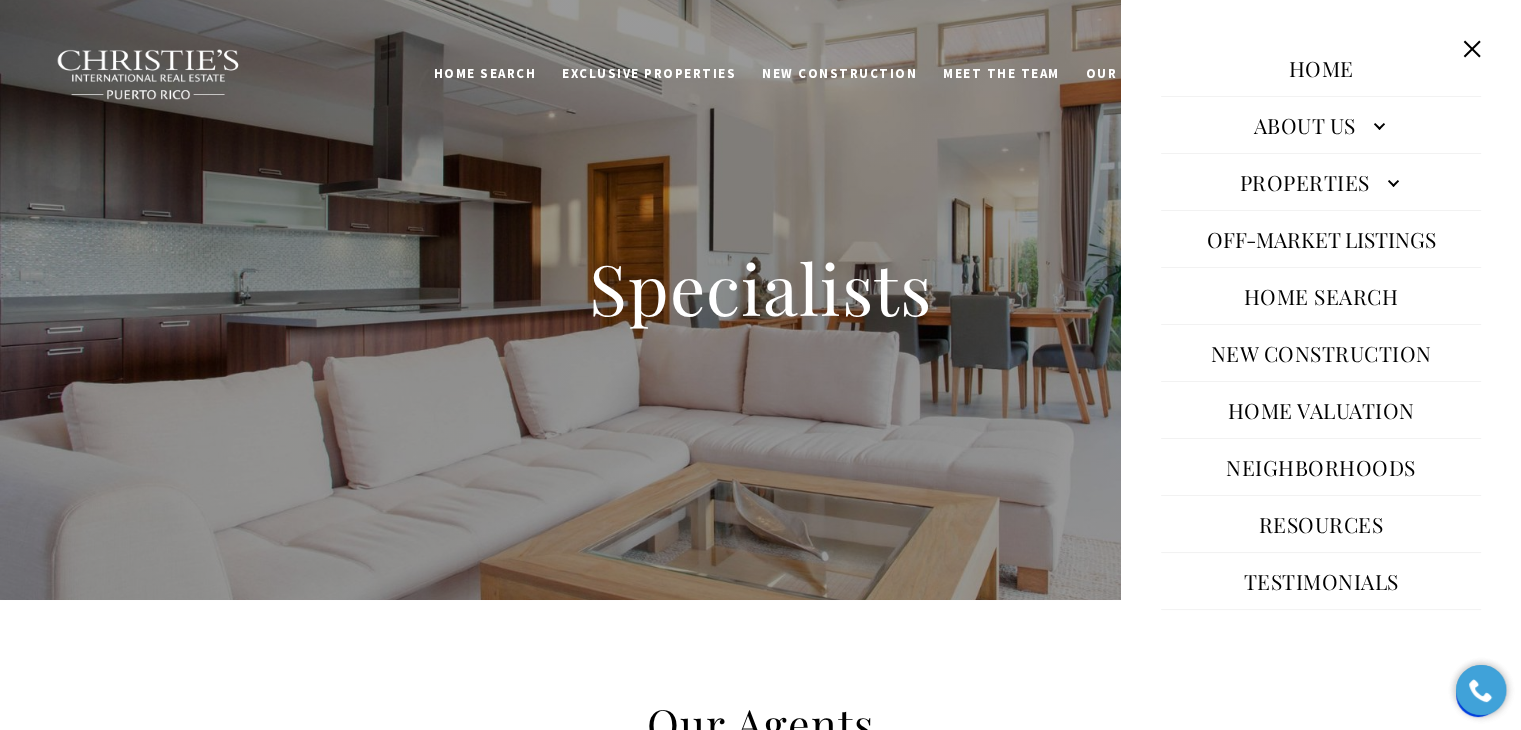 click on "About Us" at bounding box center (1321, 125) 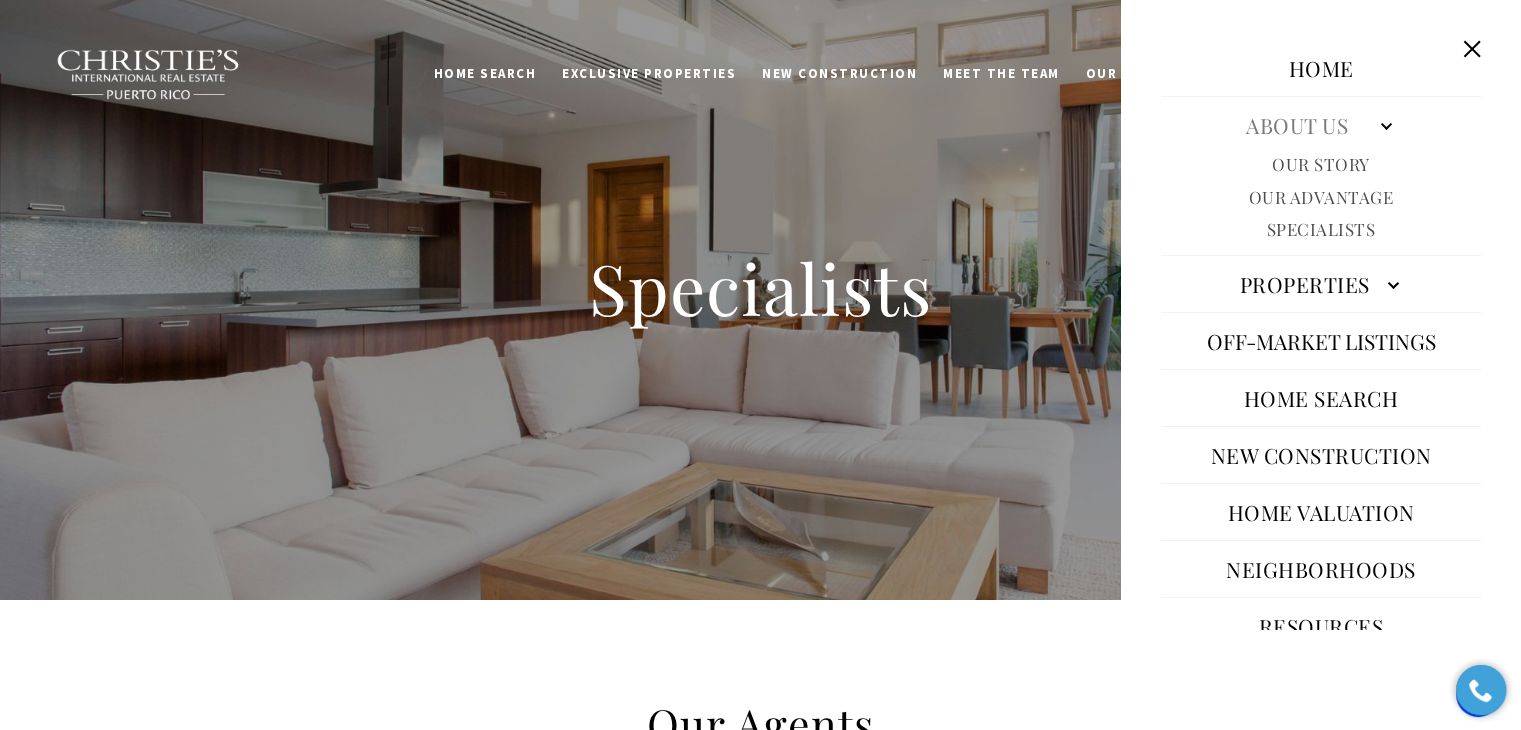 click on "About Us" at bounding box center (1321, 125) 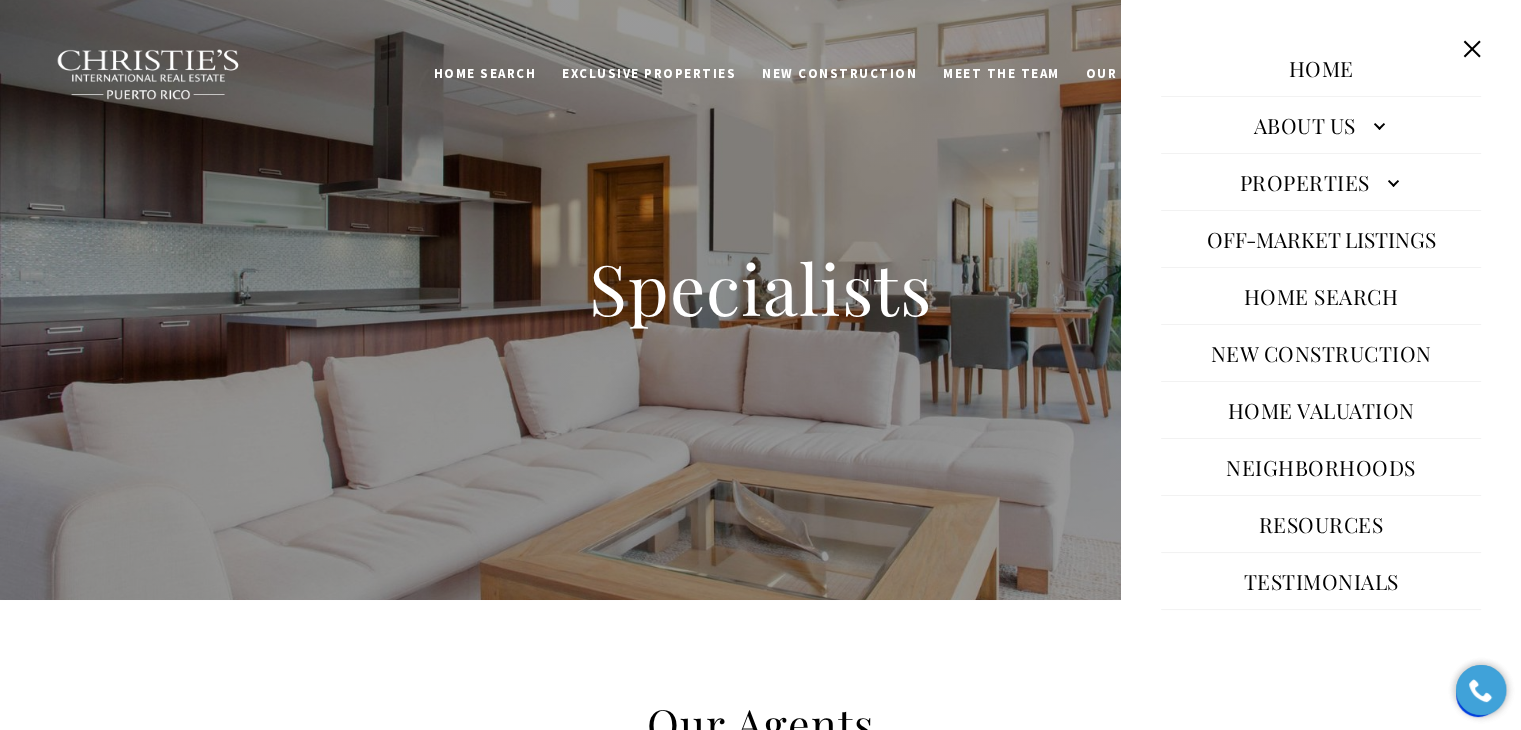 scroll, scrollTop: 35, scrollLeft: 0, axis: vertical 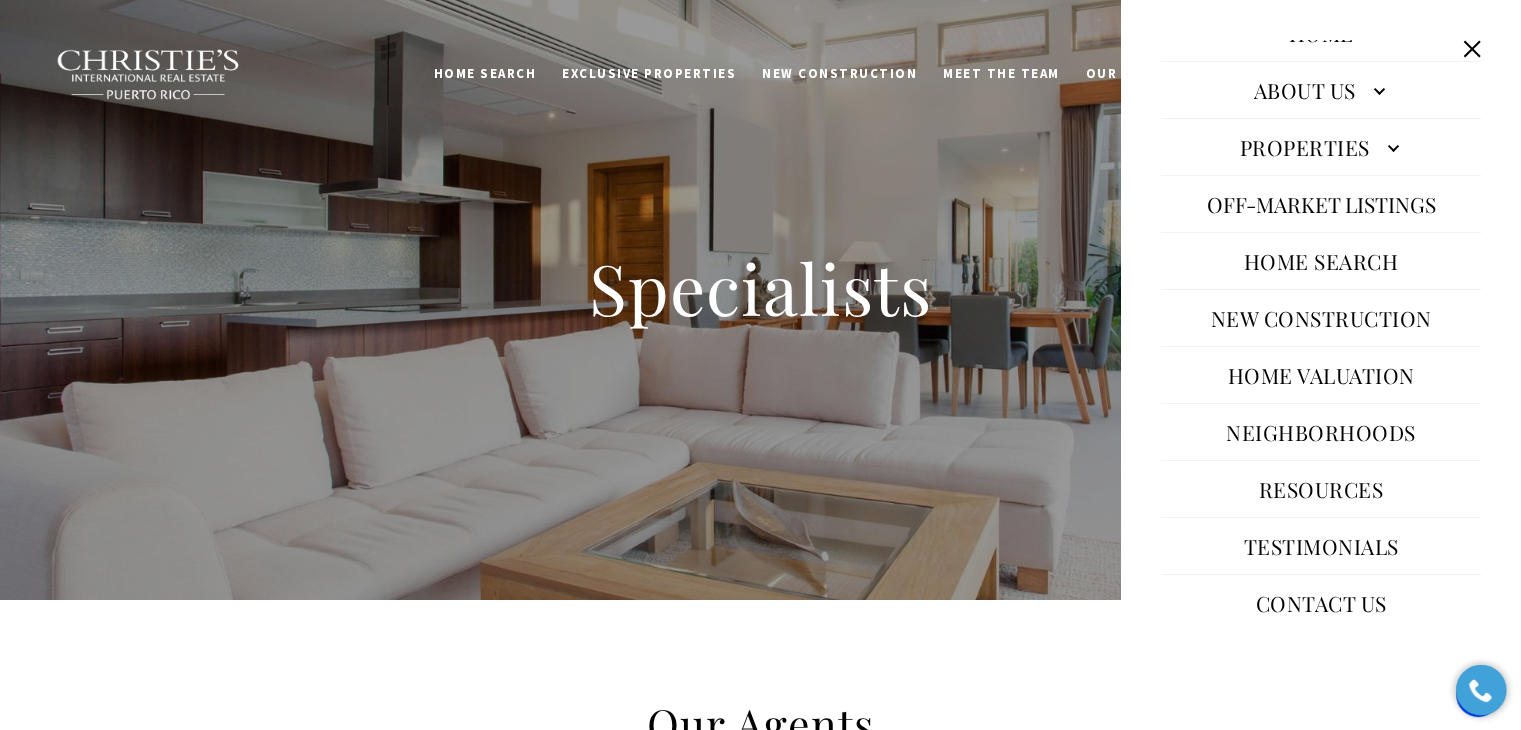 click on "Properties" at bounding box center [1321, 147] 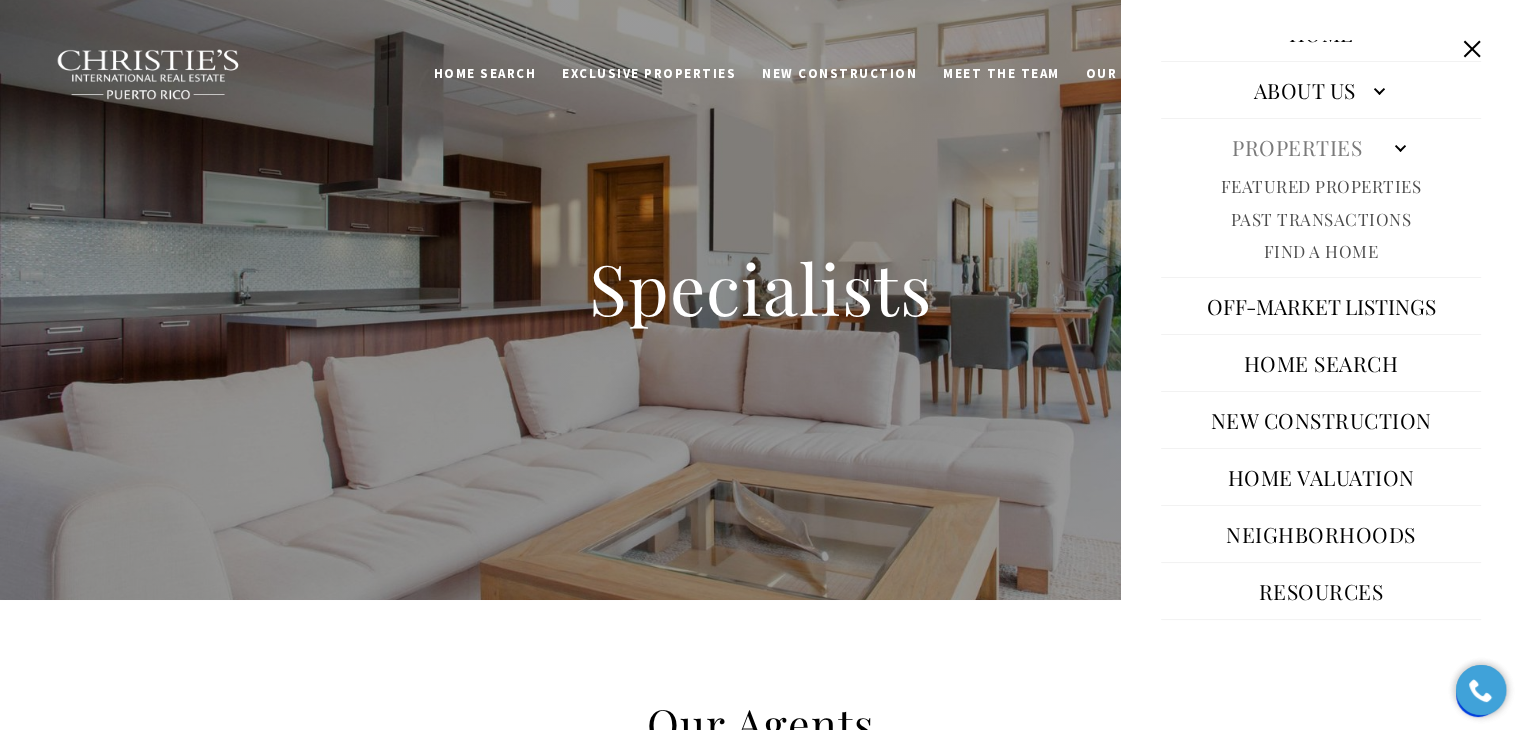 click on "Featured Properties
Past Transactions
Find A Home" at bounding box center [1321, 222] 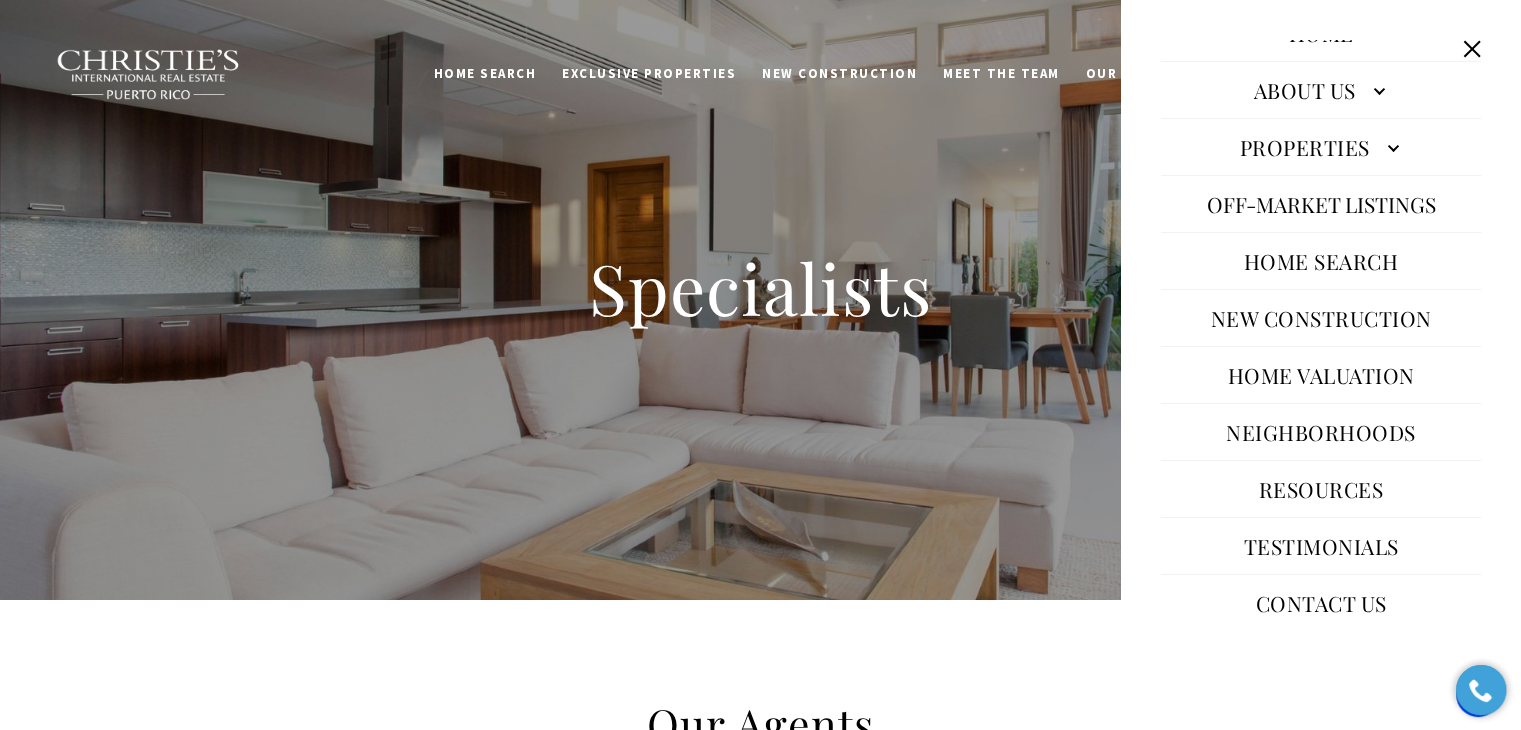 click on "Properties" at bounding box center [1321, 147] 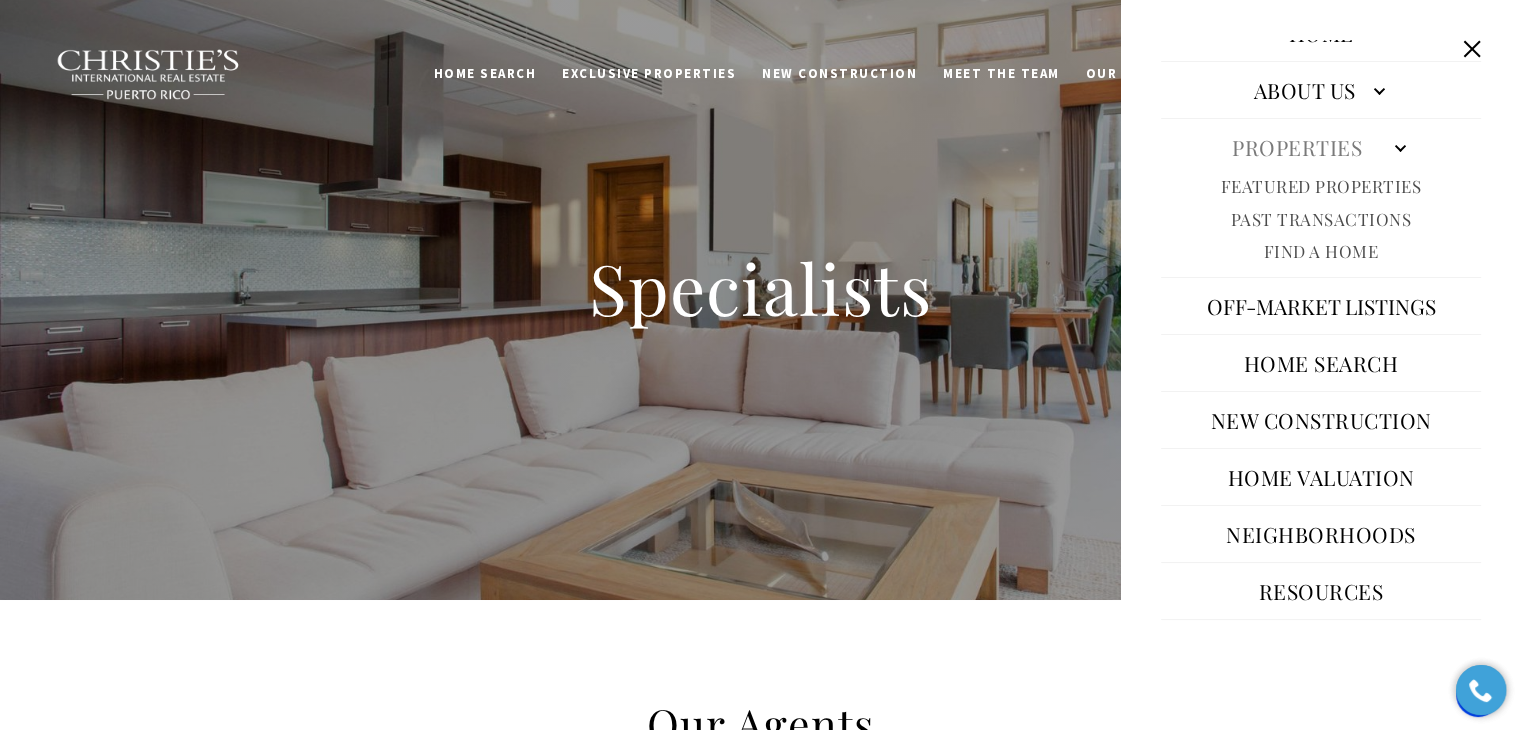click on "Past Transactions" at bounding box center [1321, 219] 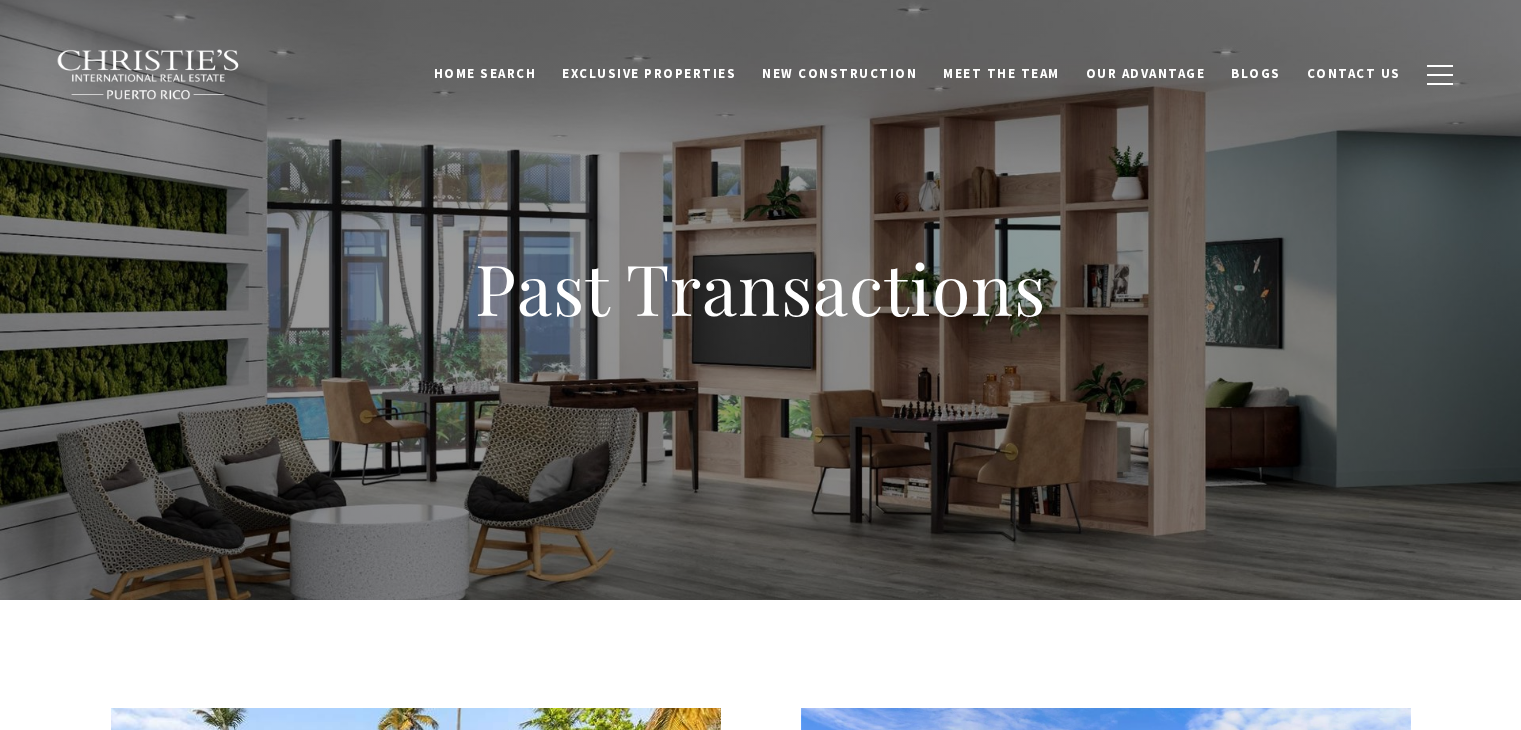 scroll, scrollTop: 0, scrollLeft: 0, axis: both 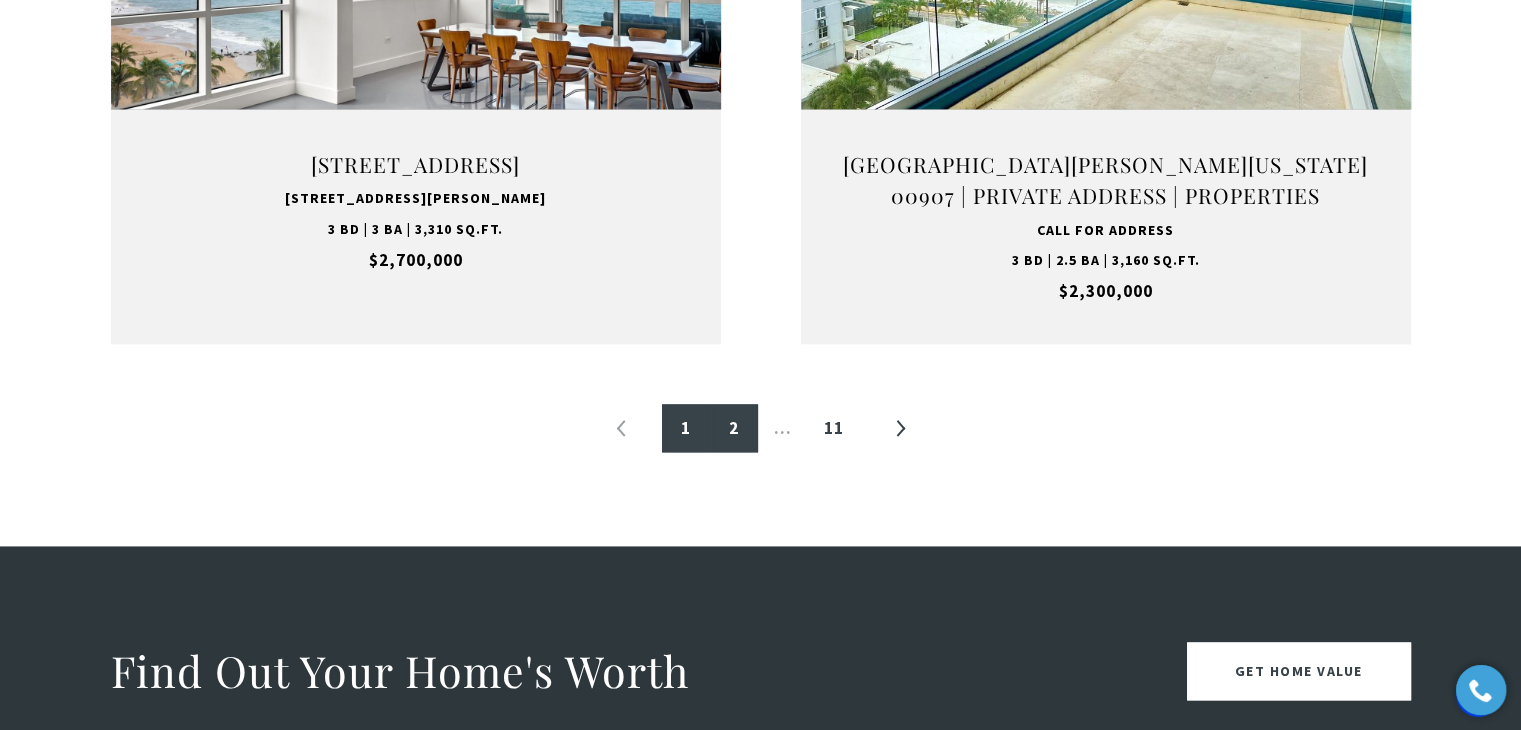 click on "2" at bounding box center (734, 428) 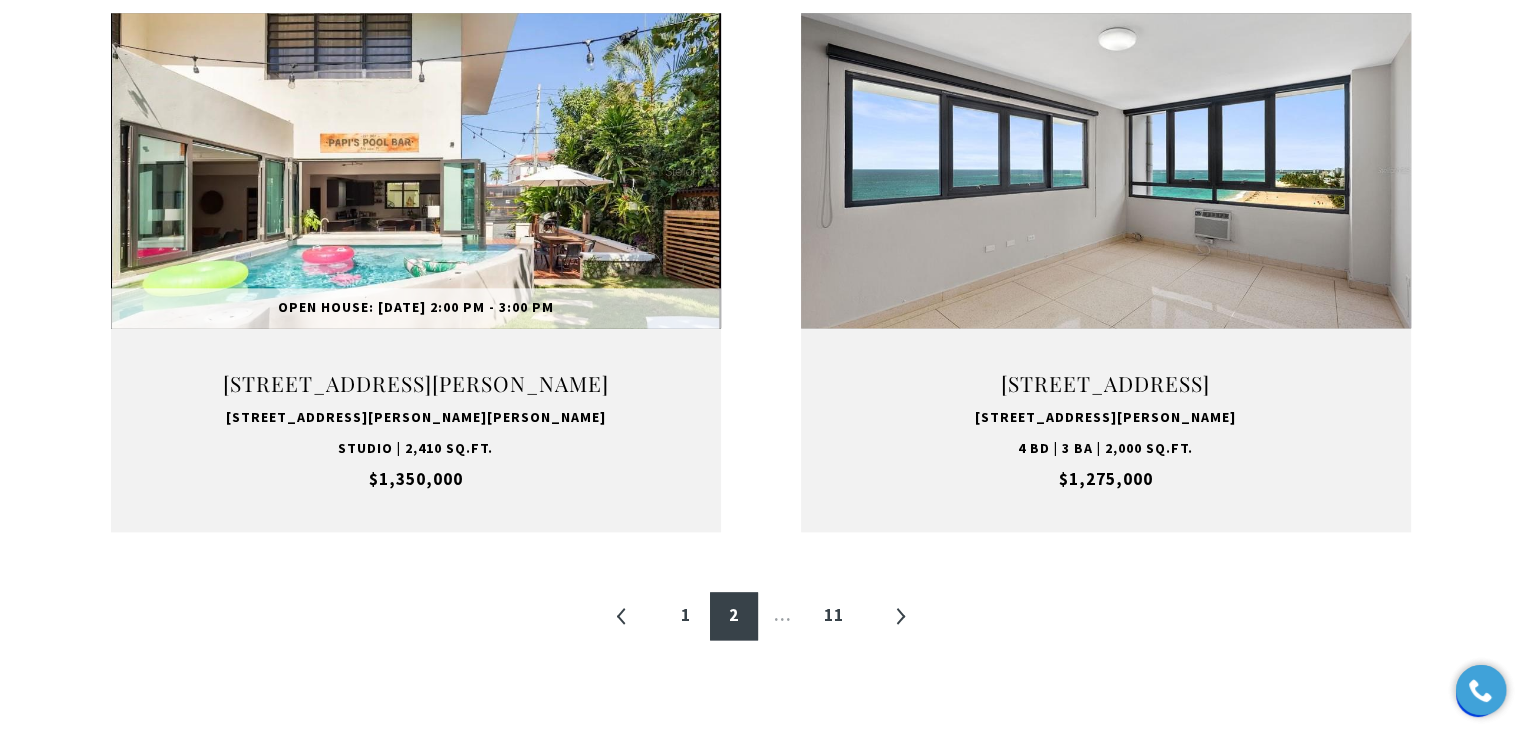scroll, scrollTop: 2504, scrollLeft: 0, axis: vertical 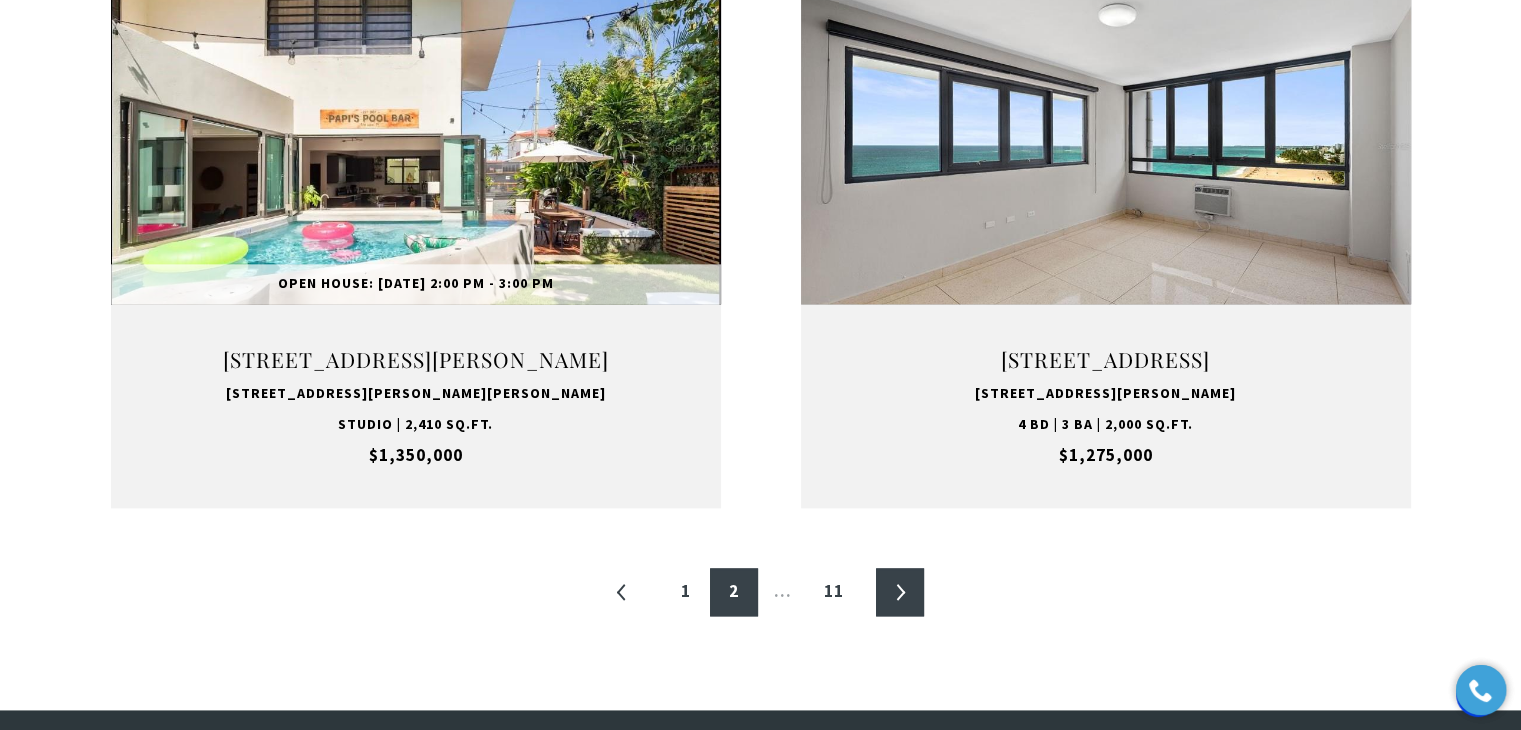 click on "»" at bounding box center [900, 592] 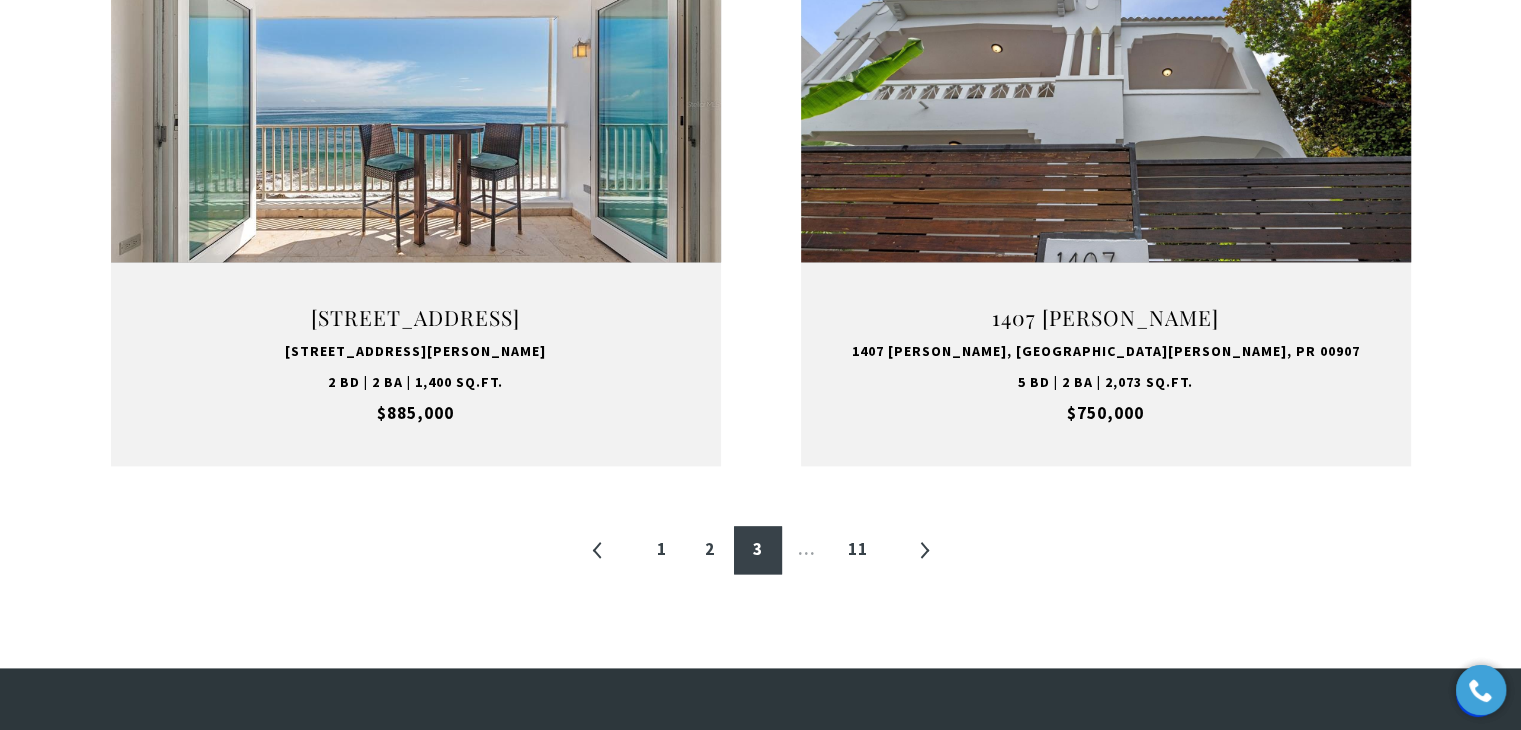 scroll, scrollTop: 2482, scrollLeft: 0, axis: vertical 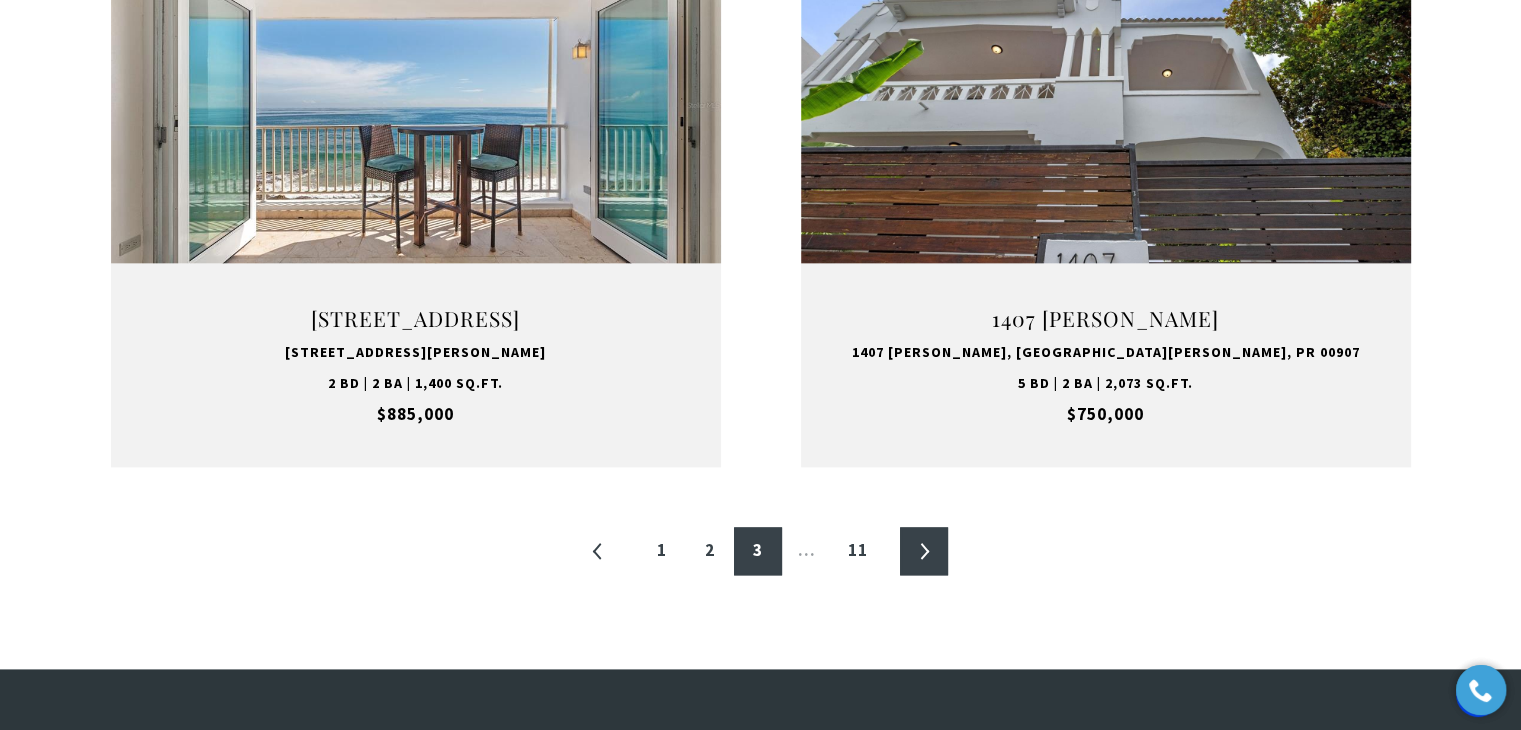 click on "»" at bounding box center (924, 551) 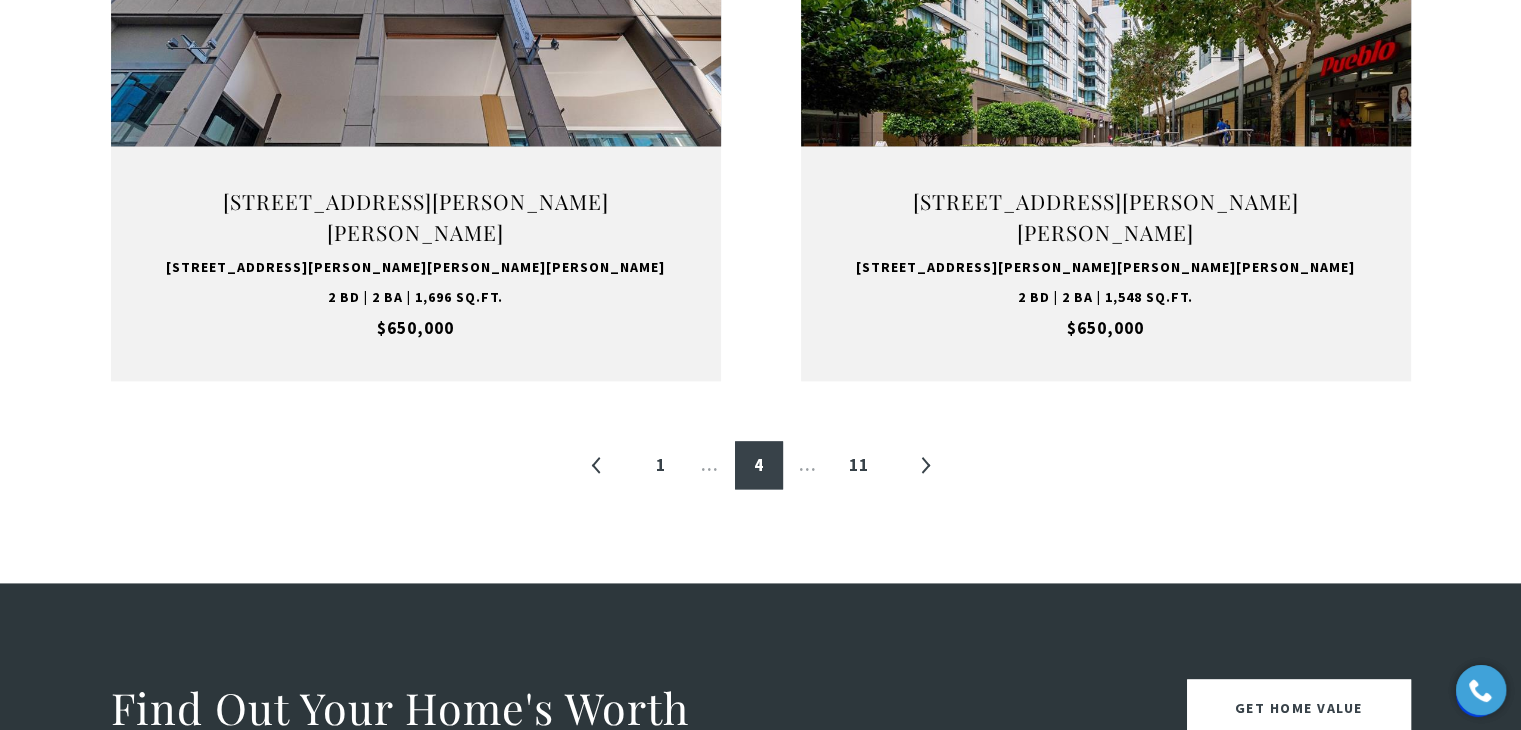 scroll, scrollTop: 2600, scrollLeft: 0, axis: vertical 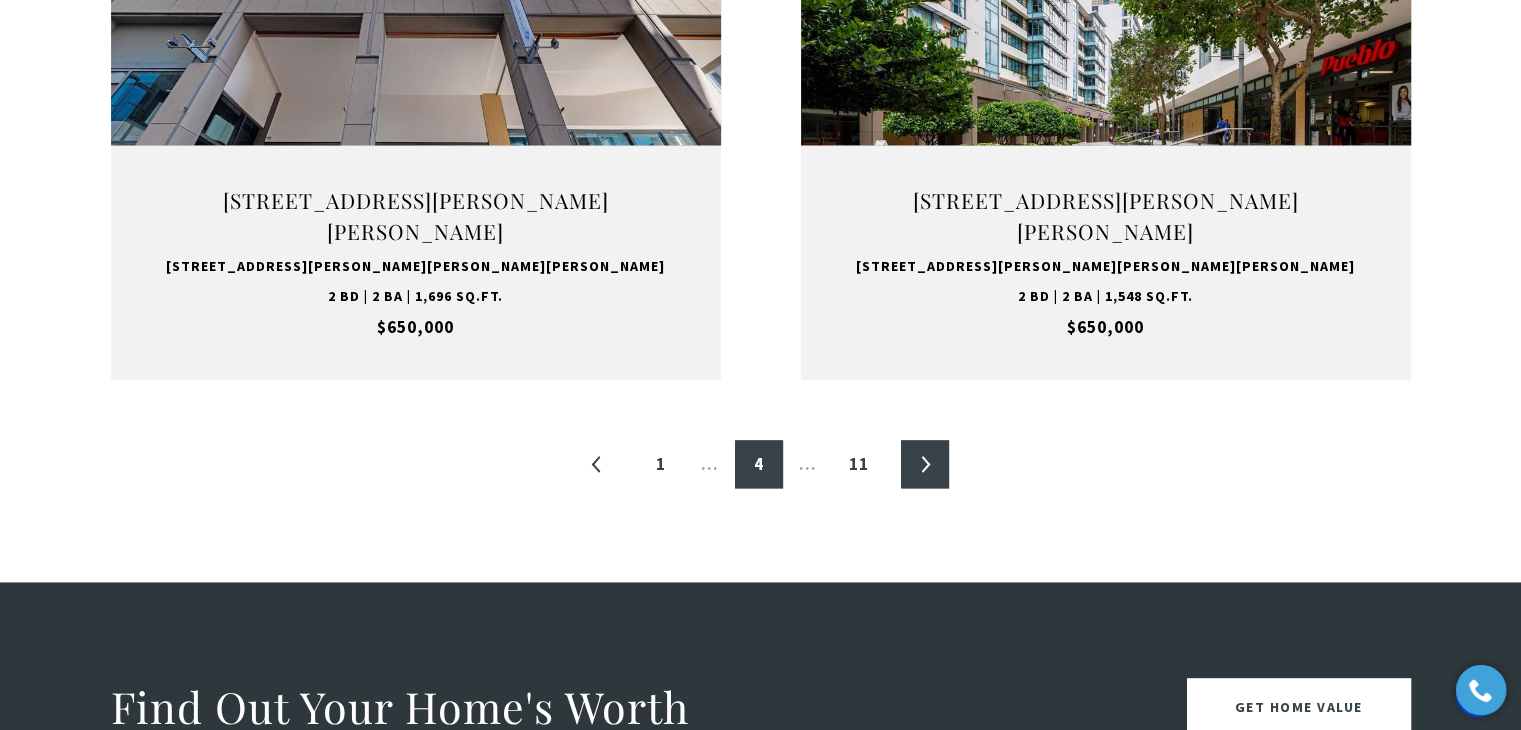 click on "»" at bounding box center [925, 464] 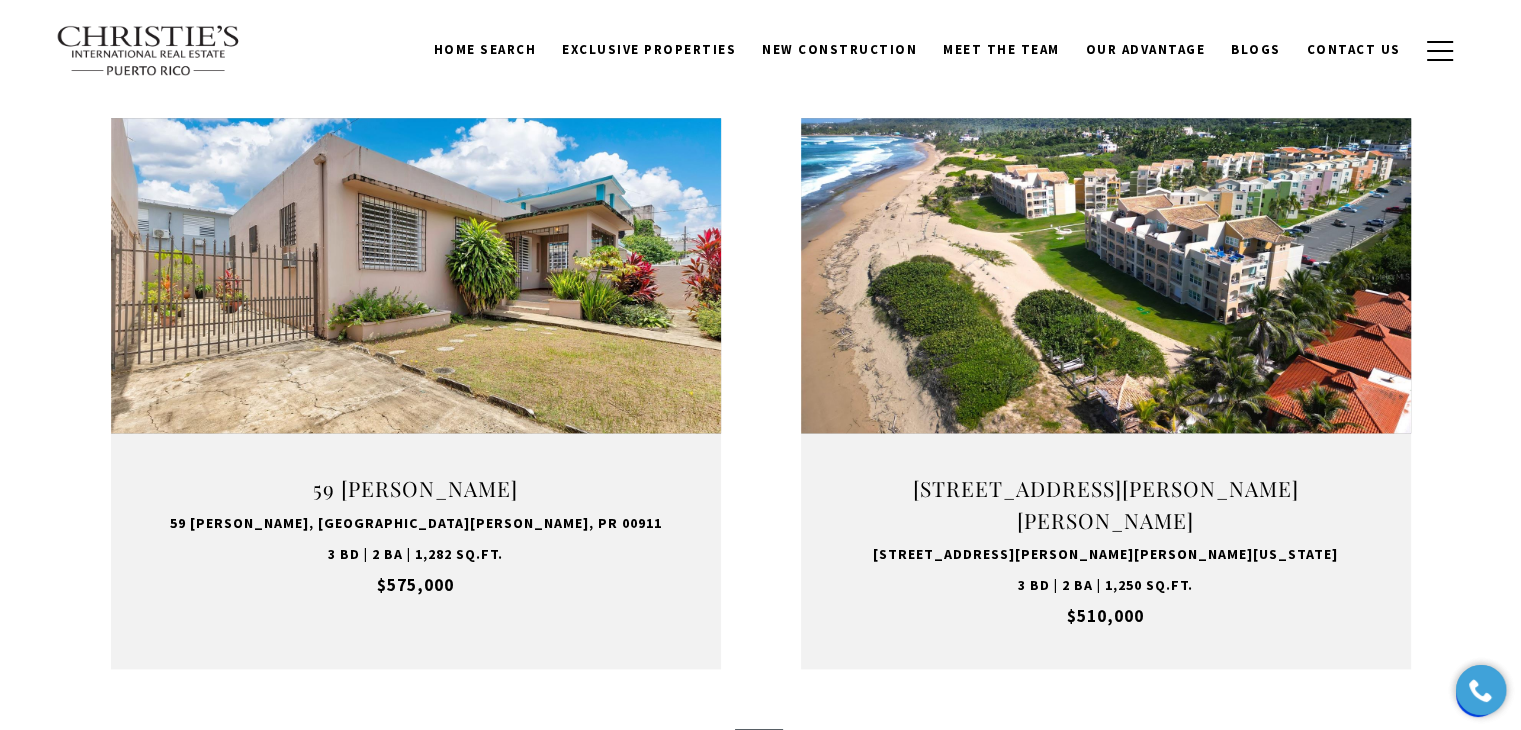 scroll, scrollTop: 2388, scrollLeft: 0, axis: vertical 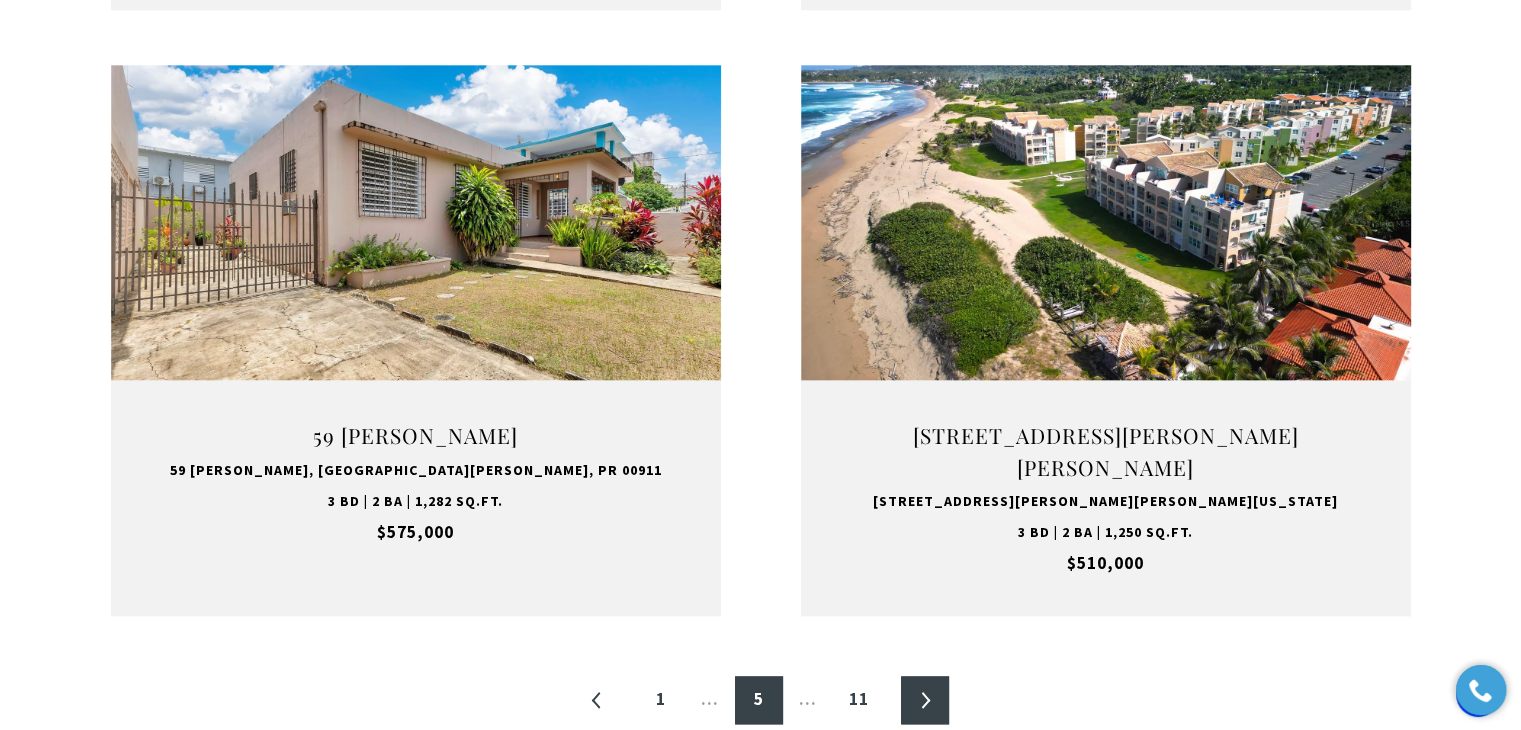 click on "»" at bounding box center (925, 700) 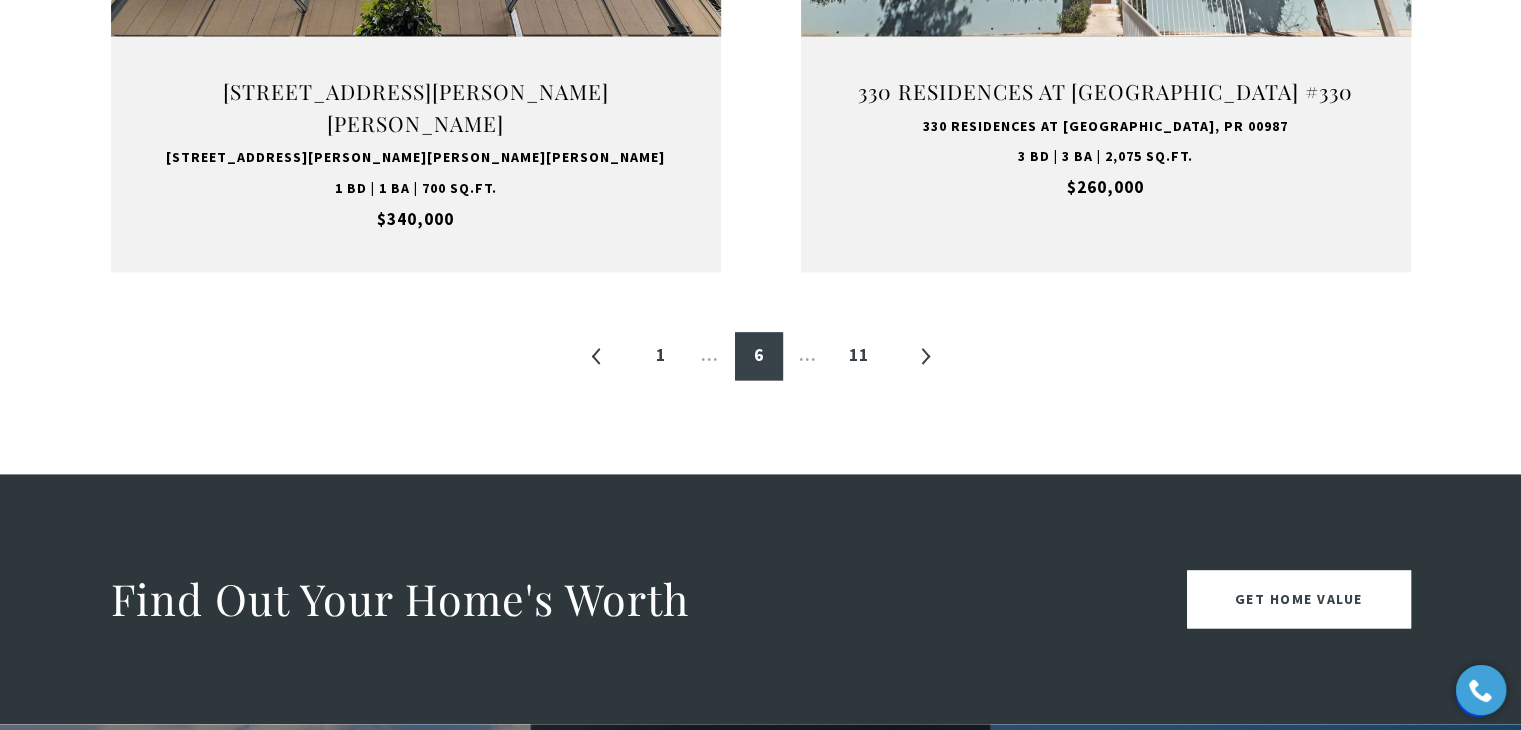 scroll, scrollTop: 2762, scrollLeft: 0, axis: vertical 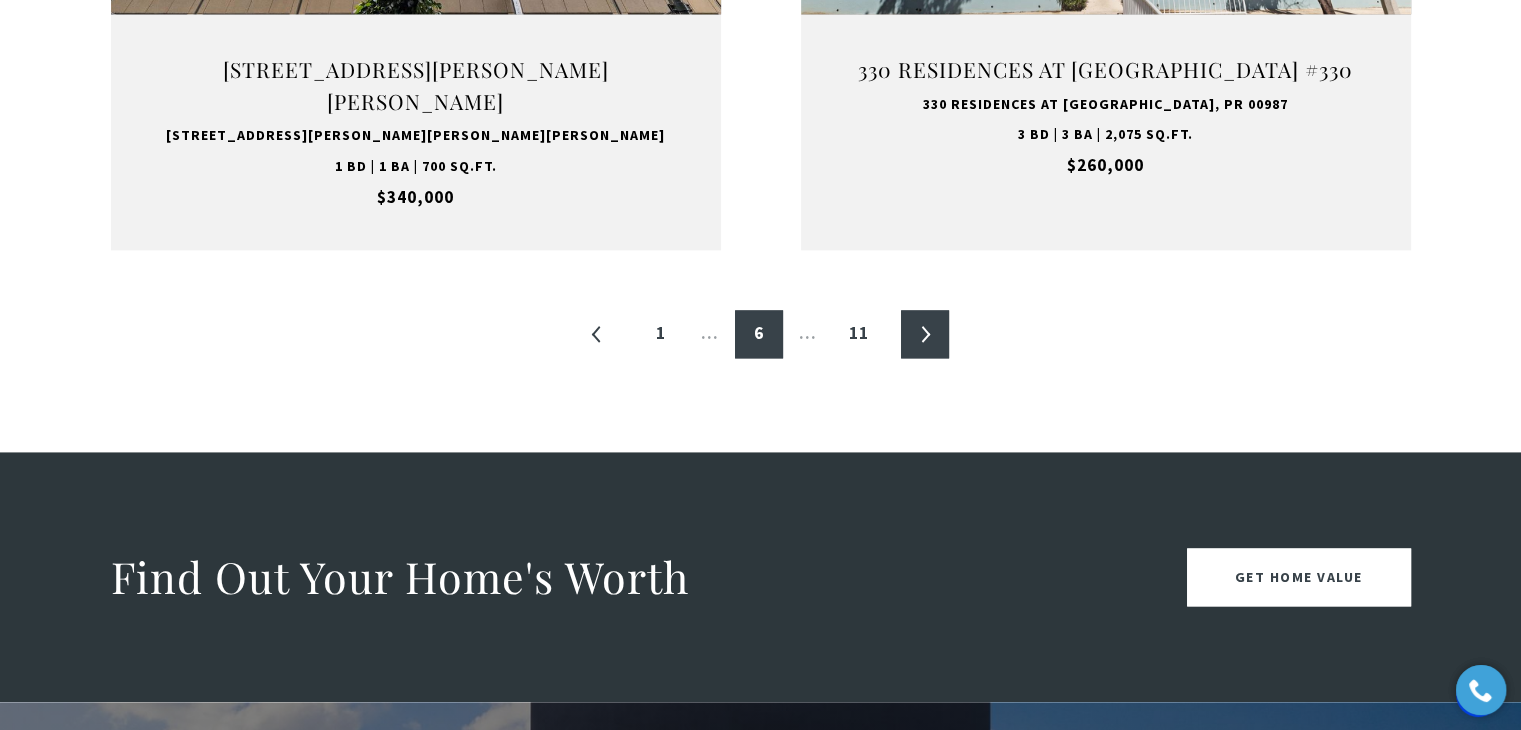 click on "»" at bounding box center (925, 334) 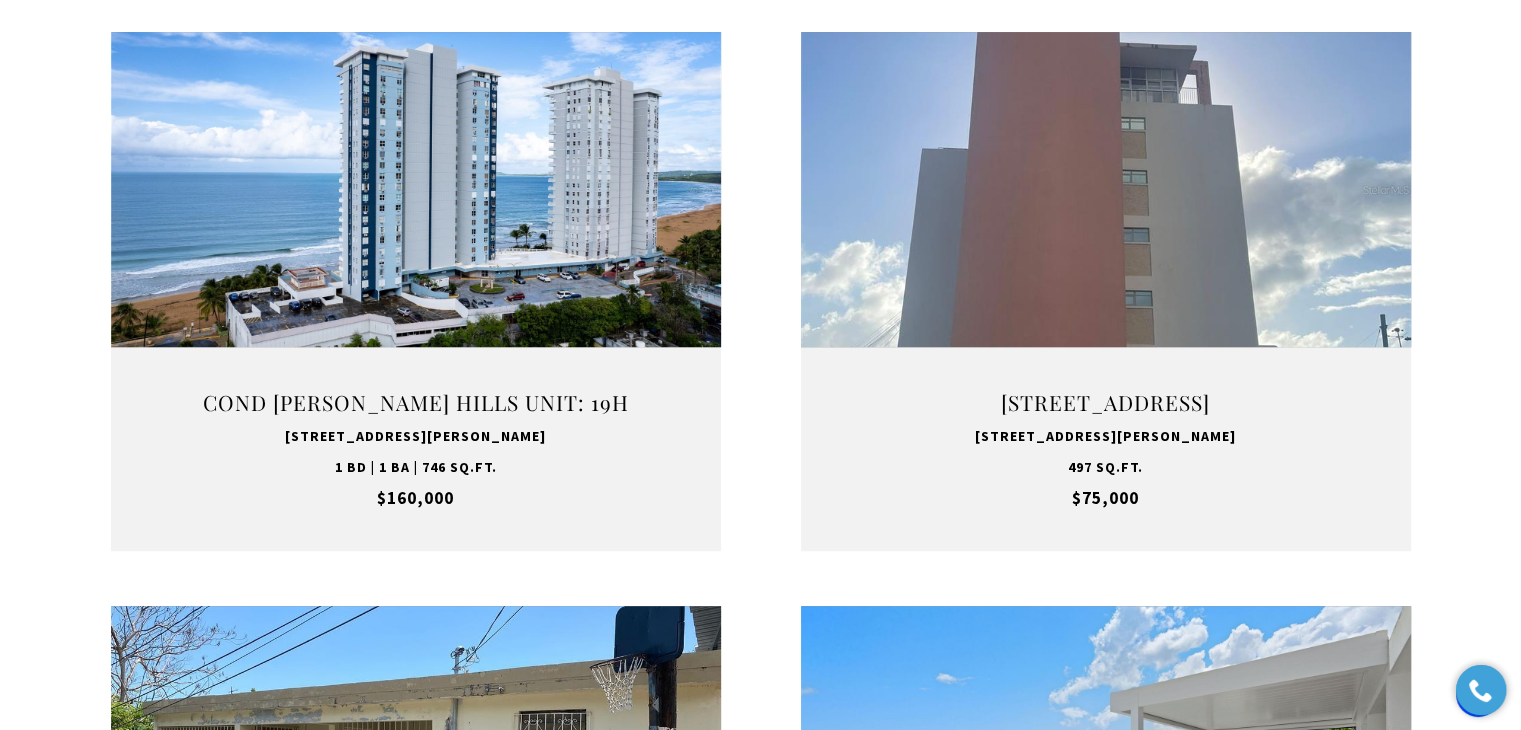 scroll, scrollTop: 1231, scrollLeft: 0, axis: vertical 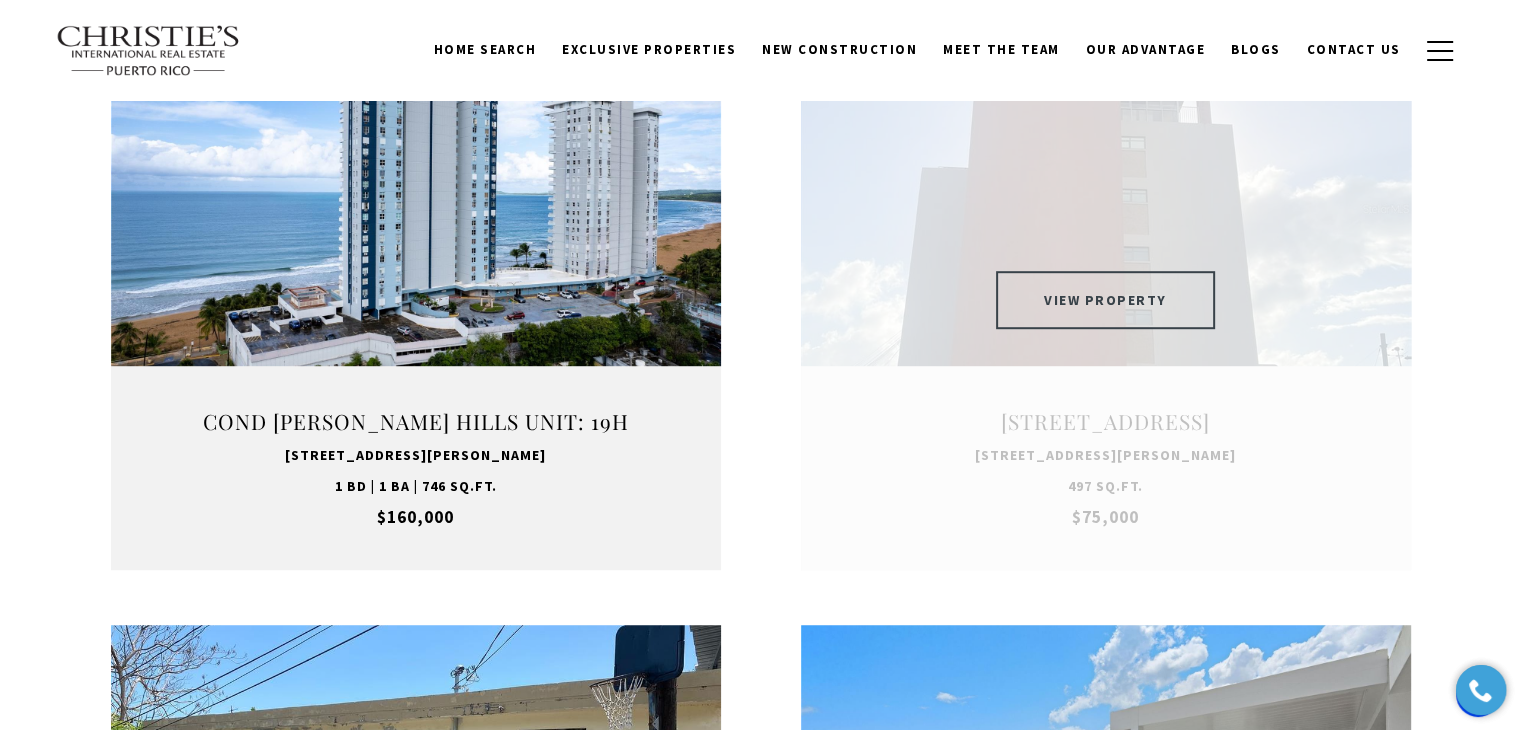 click on "VIEW PROPERTY" at bounding box center (1105, 300) 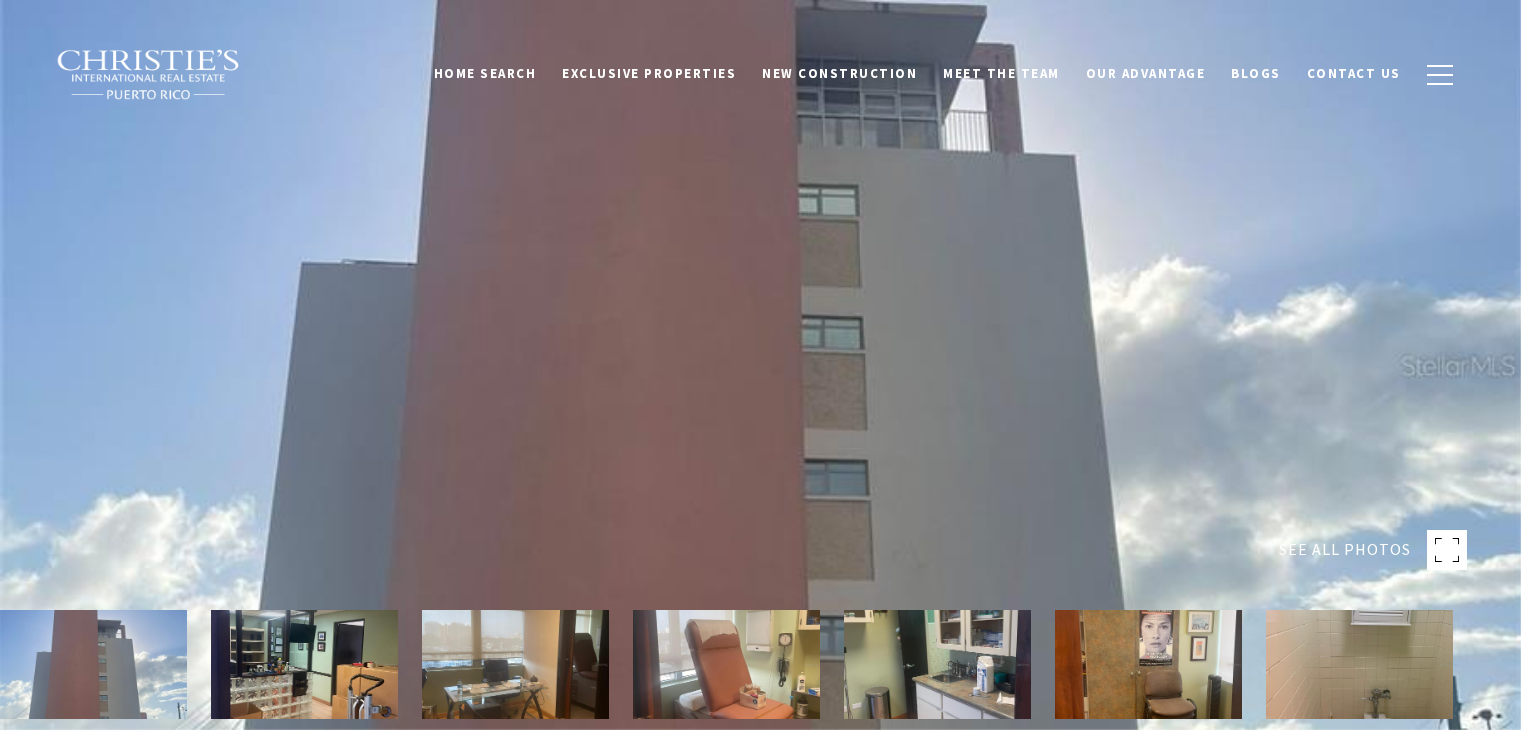 scroll, scrollTop: 0, scrollLeft: 0, axis: both 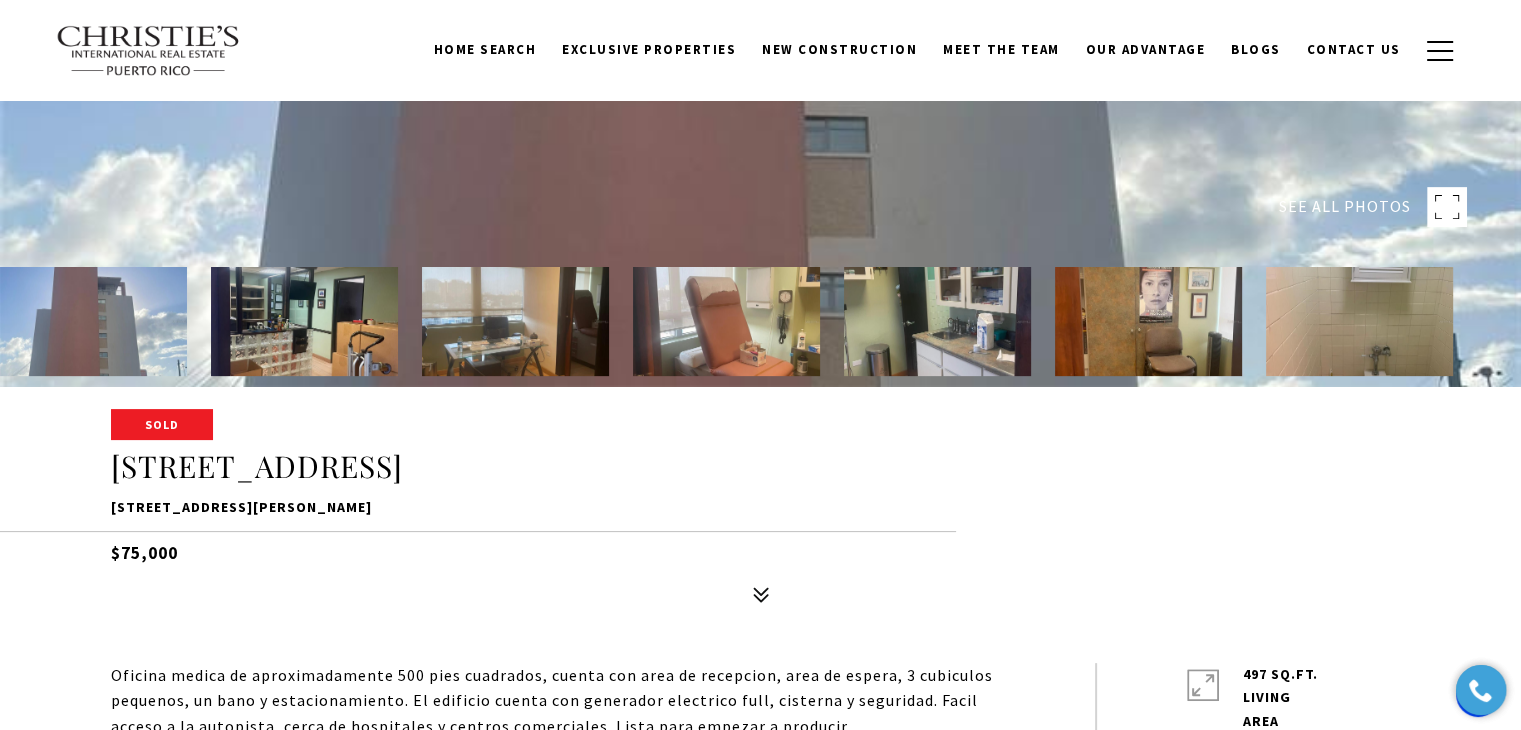 click at bounding box center (1148, 321) 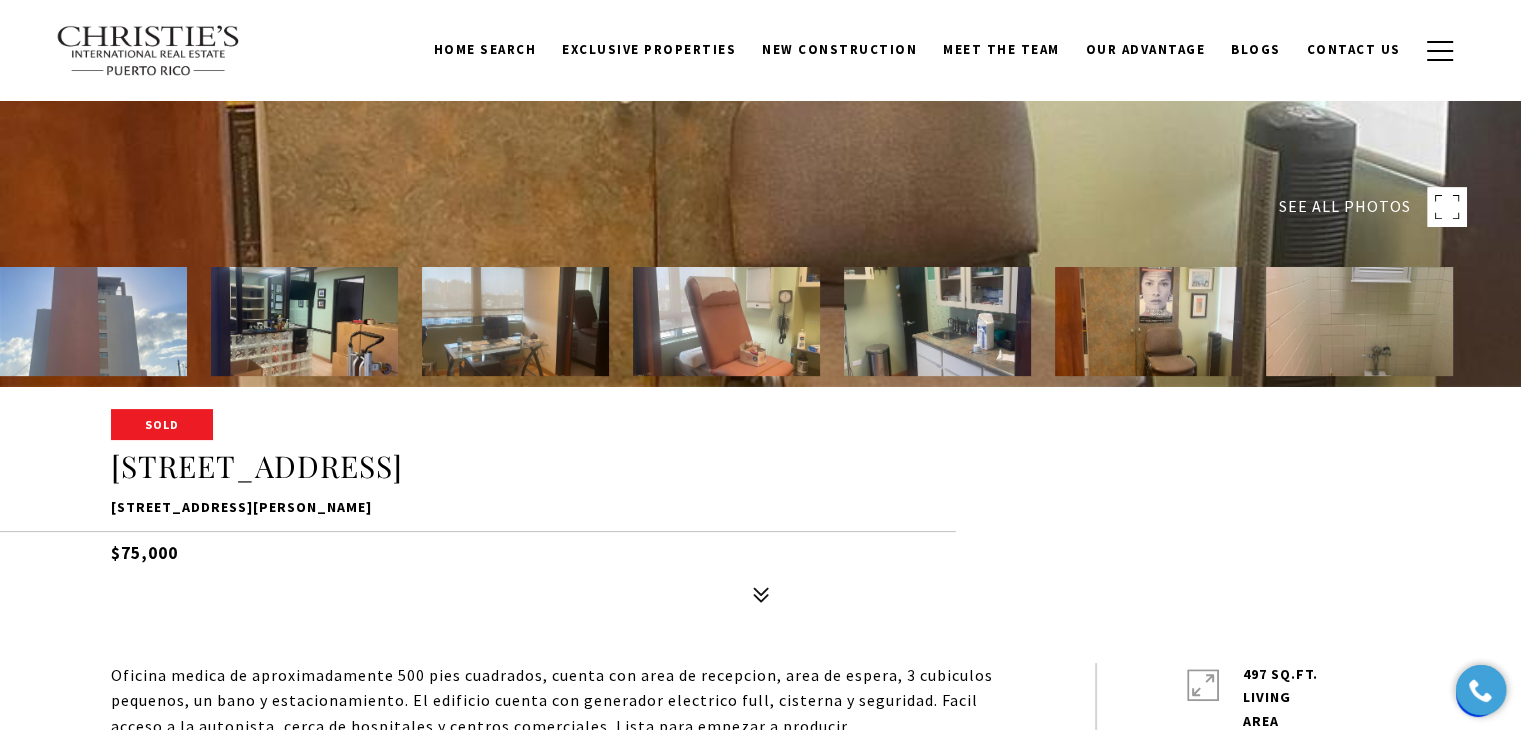 click at bounding box center [1359, 321] 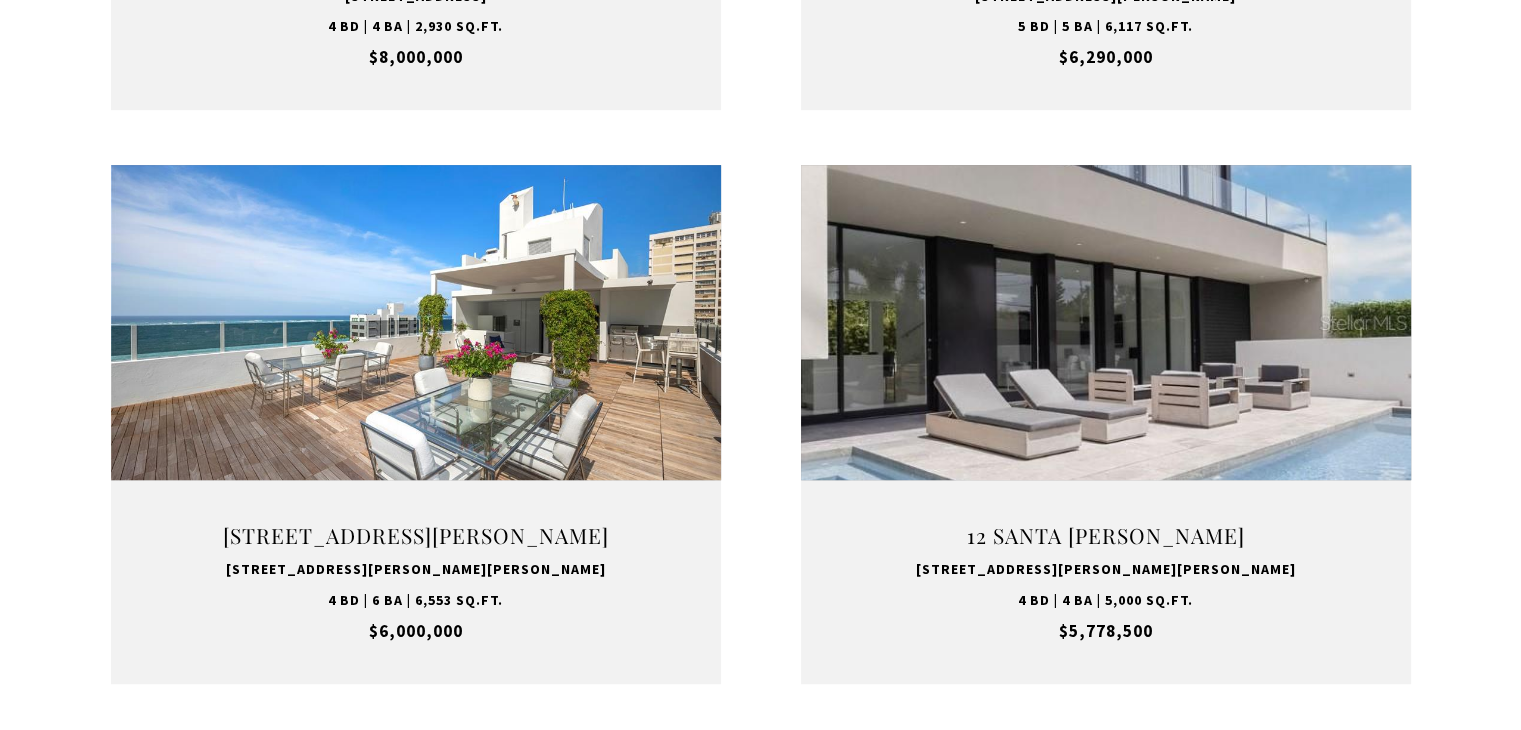 scroll, scrollTop: 0, scrollLeft: 0, axis: both 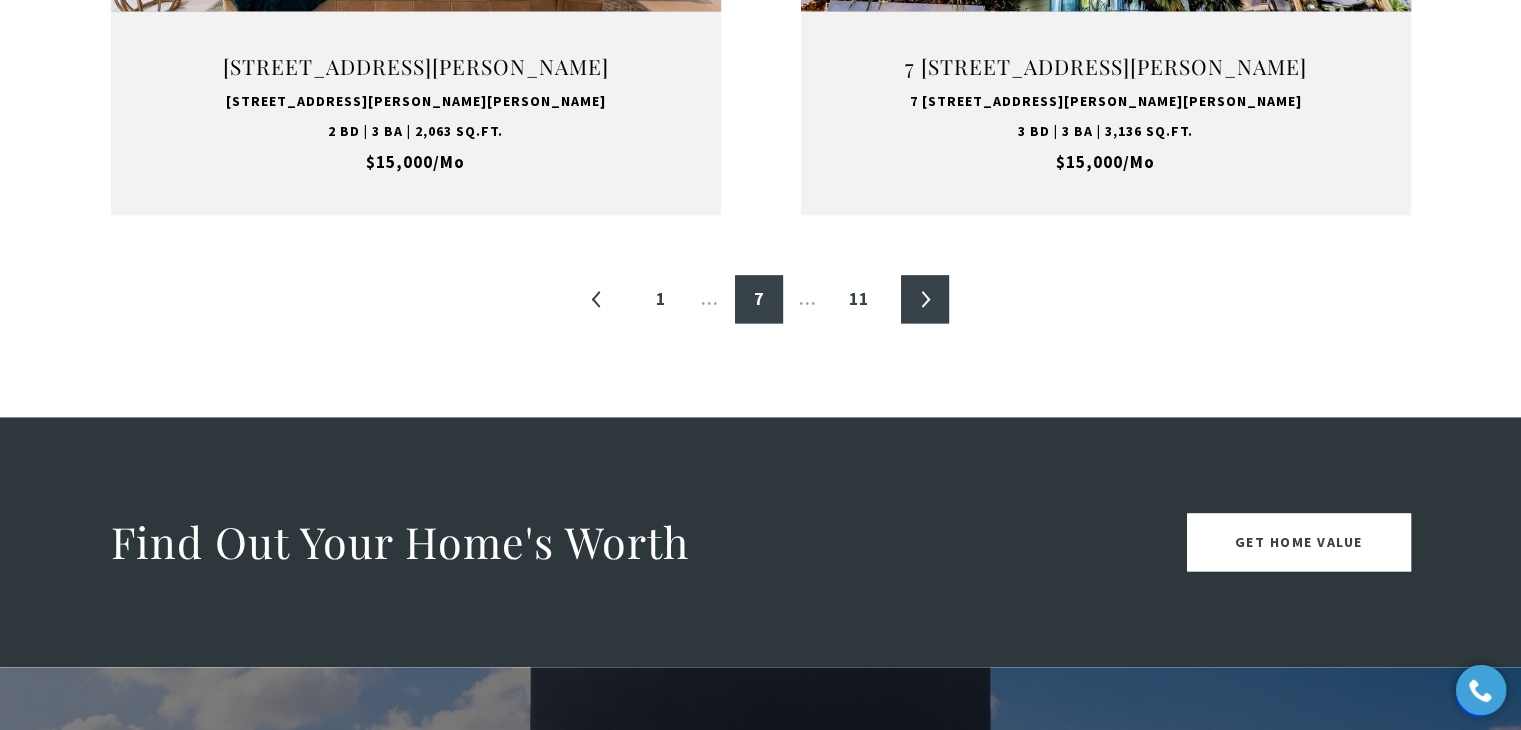 click on "»" at bounding box center [925, 299] 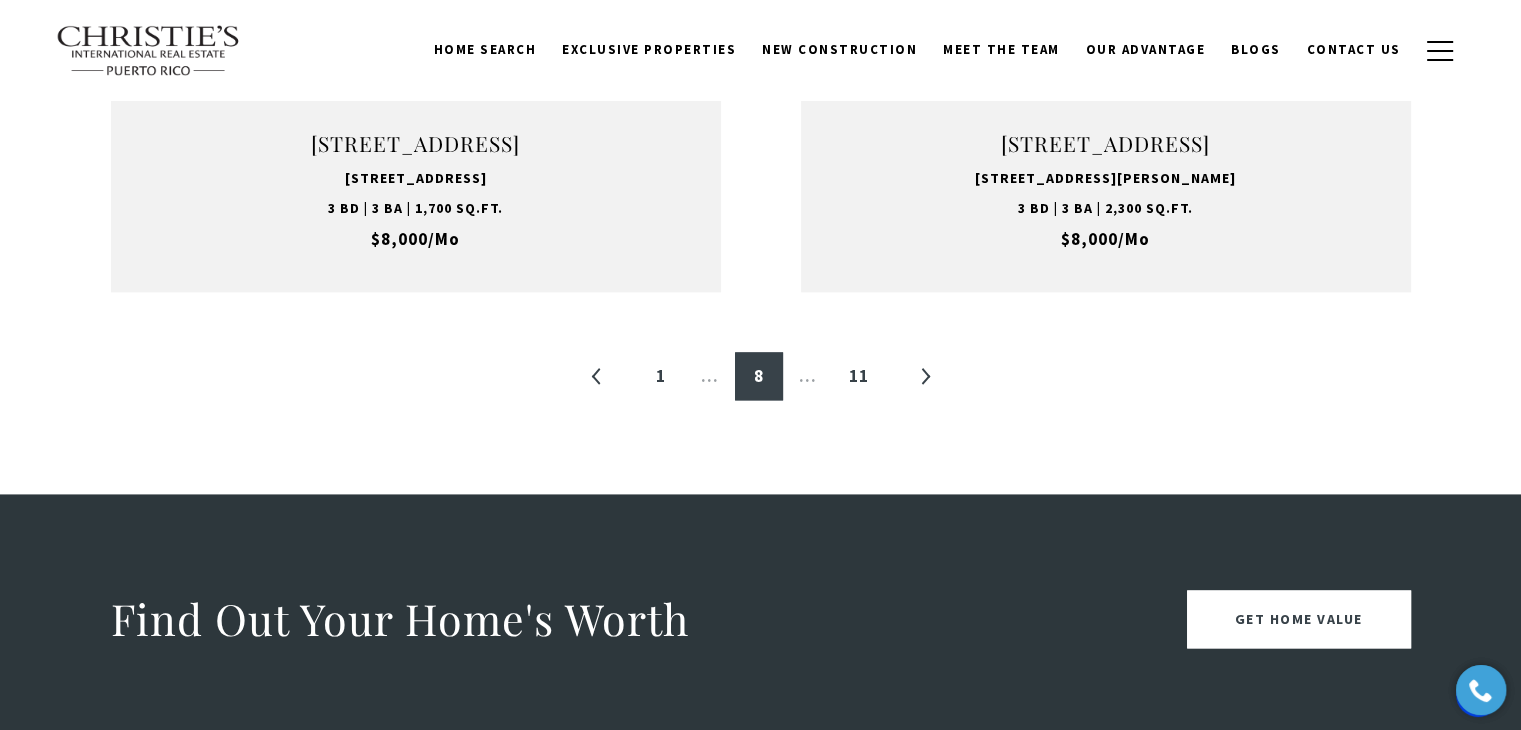 scroll, scrollTop: 2686, scrollLeft: 0, axis: vertical 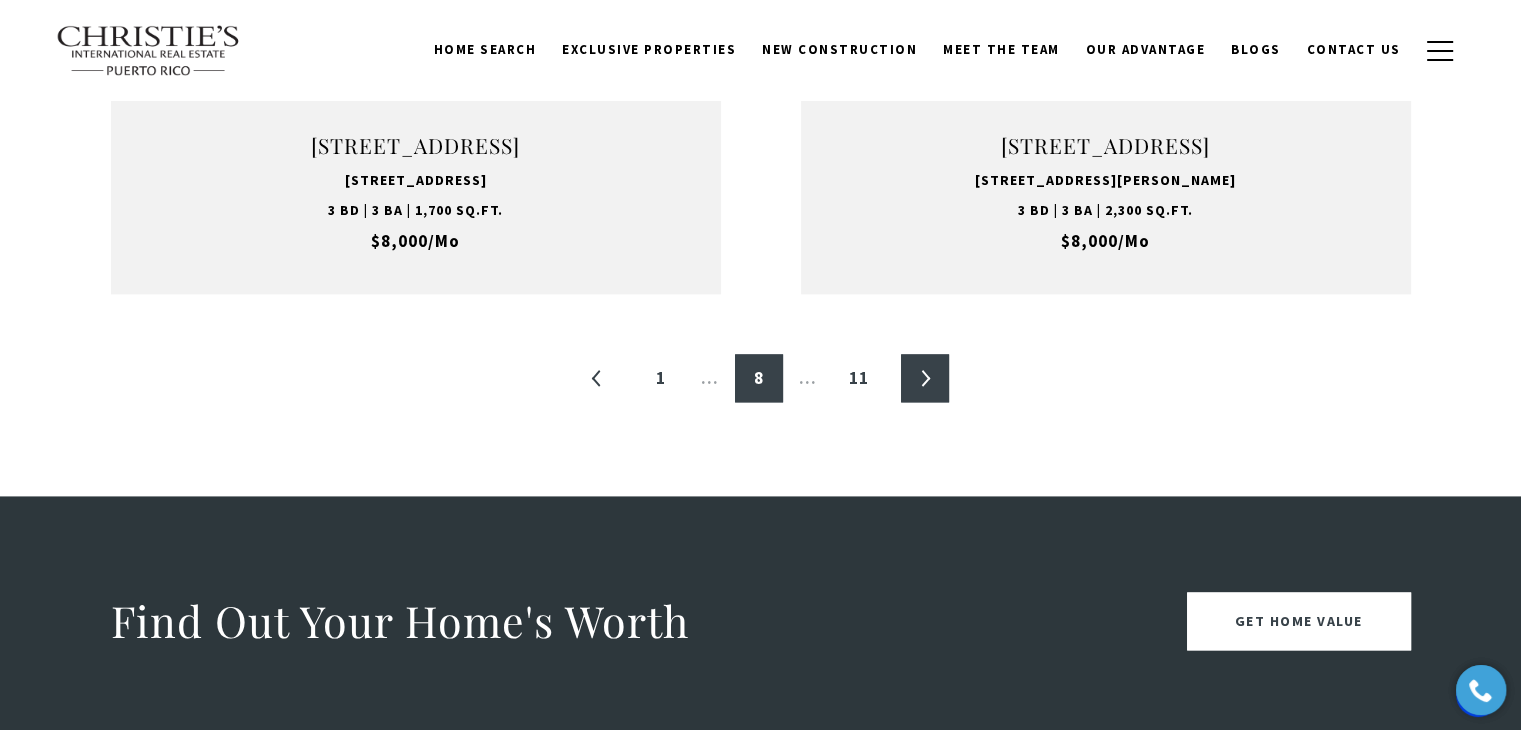 click on "»" at bounding box center (925, 378) 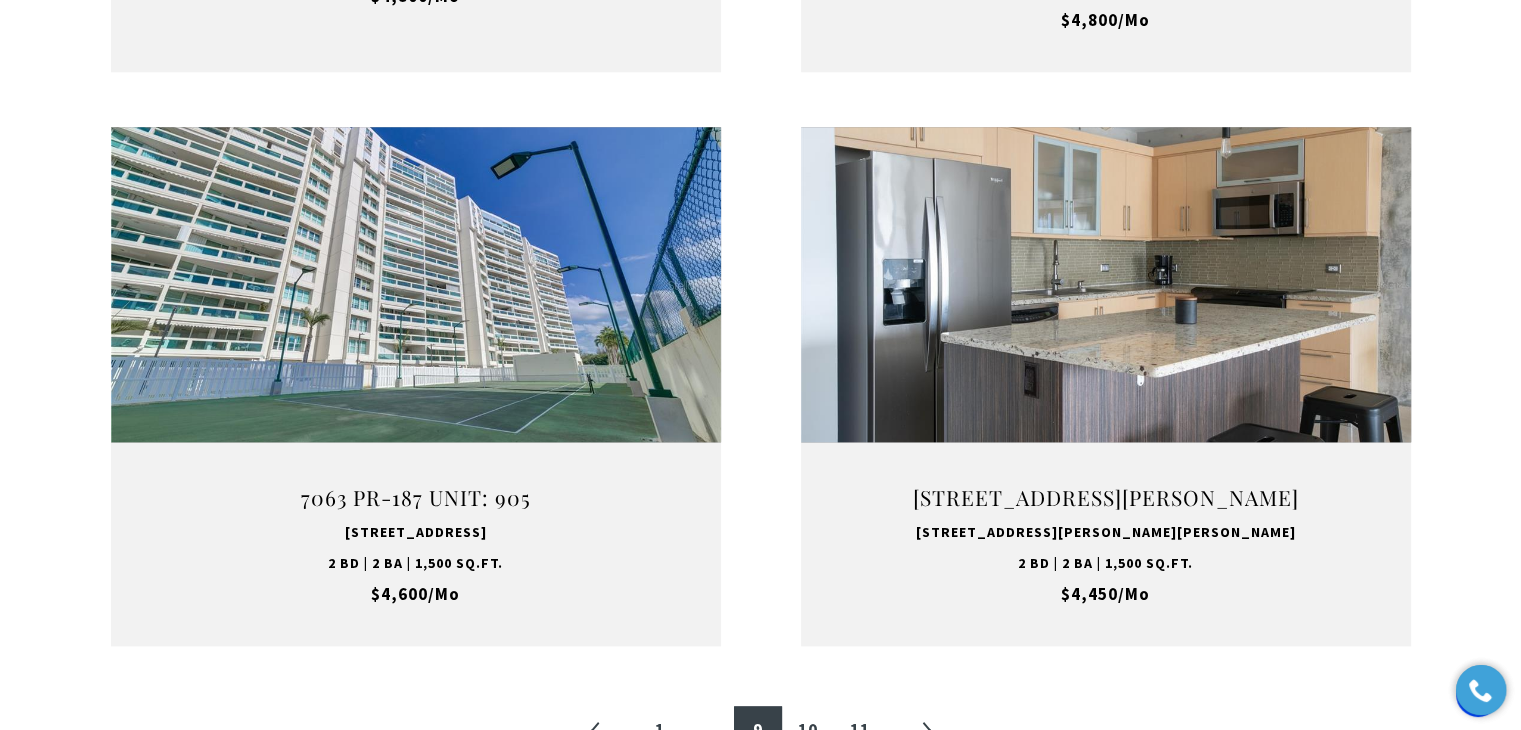 scroll, scrollTop: 2818, scrollLeft: 0, axis: vertical 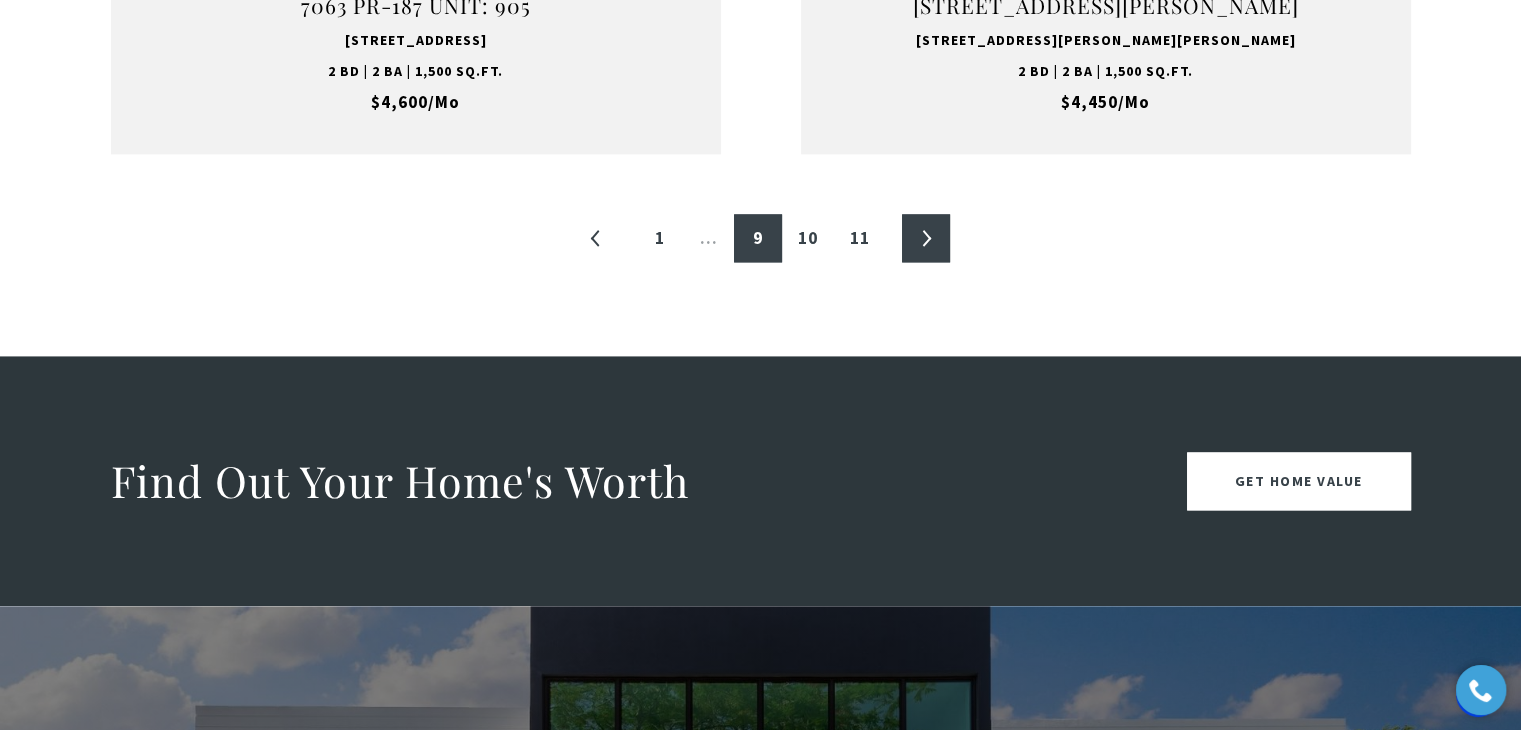 click on "»" at bounding box center (926, 238) 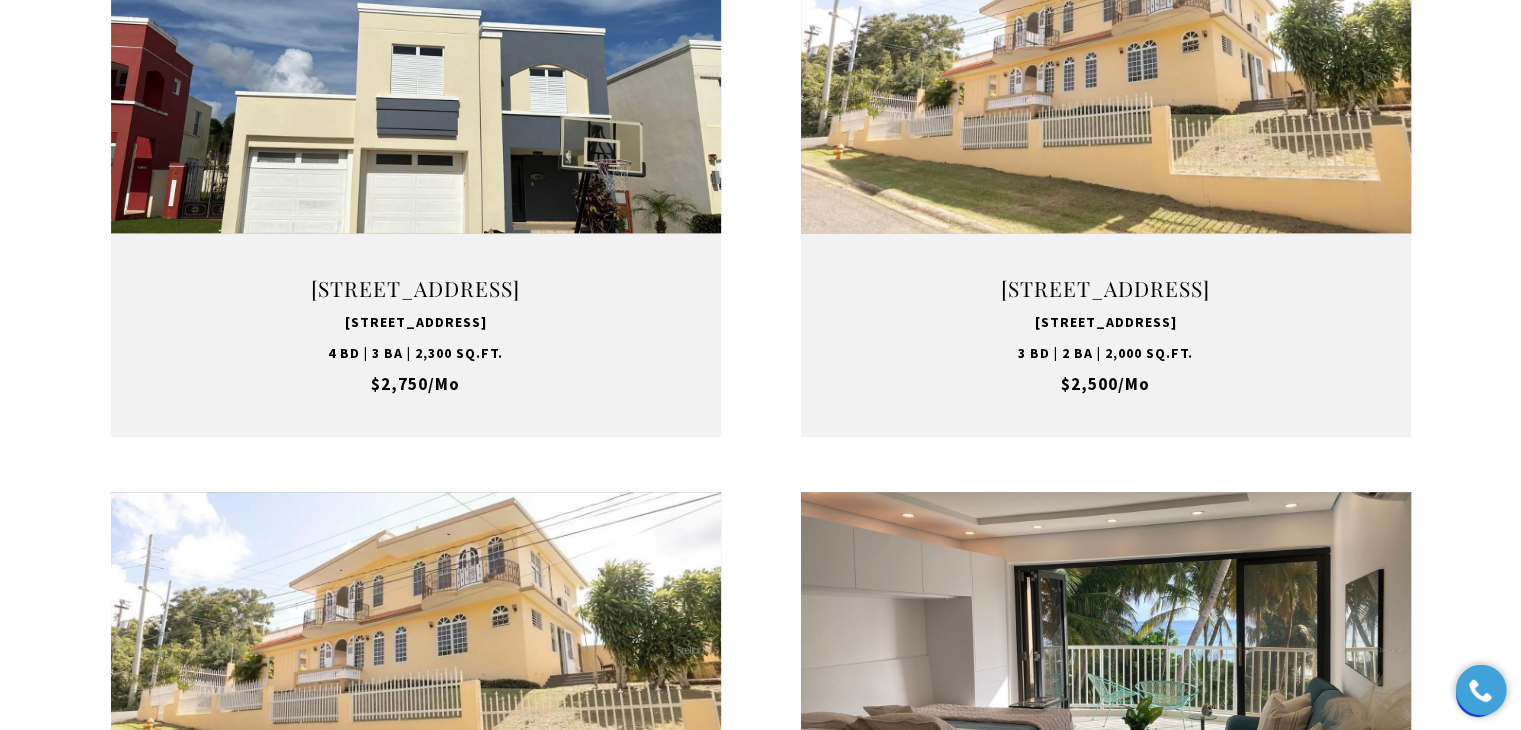 scroll, scrollTop: 2354, scrollLeft: 0, axis: vertical 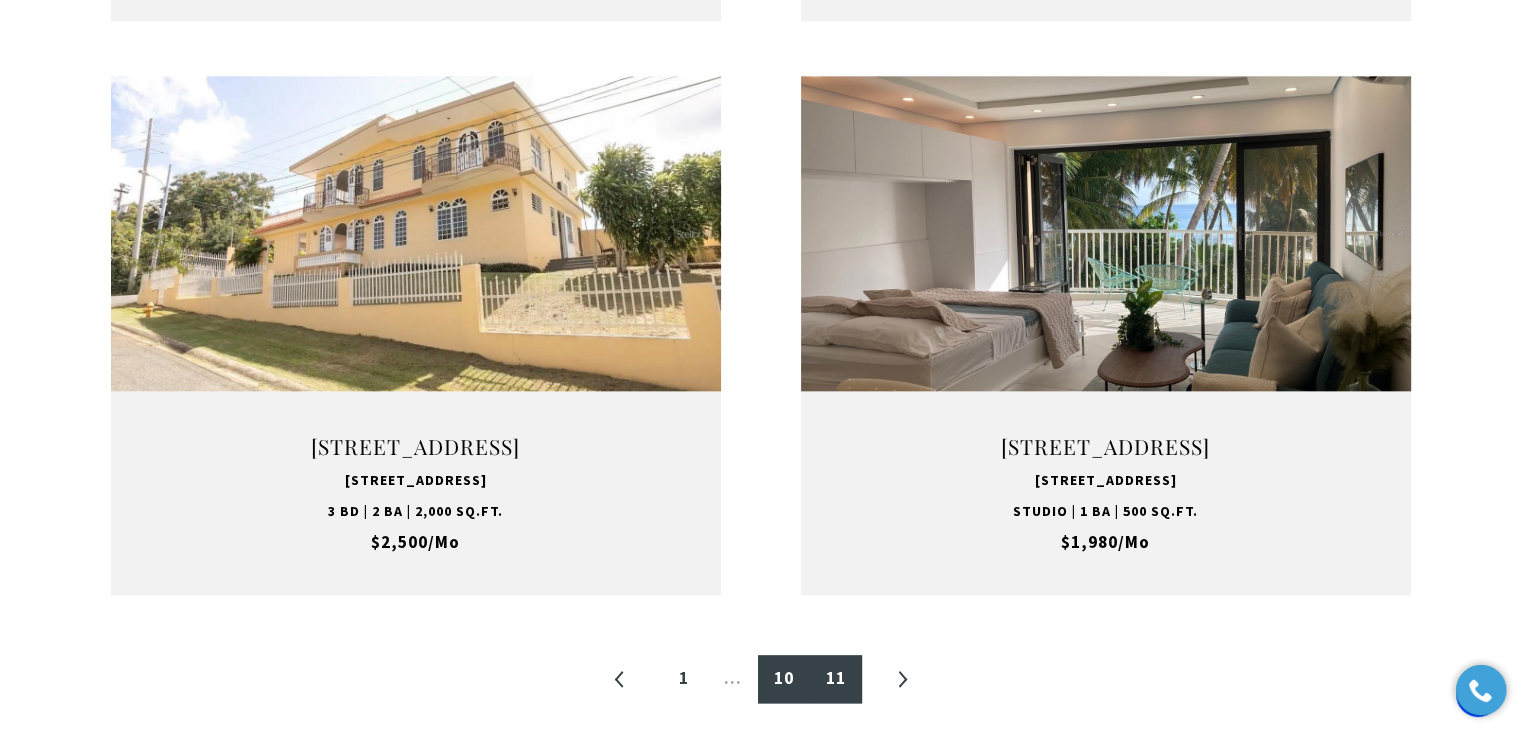 click on "11" at bounding box center [836, 679] 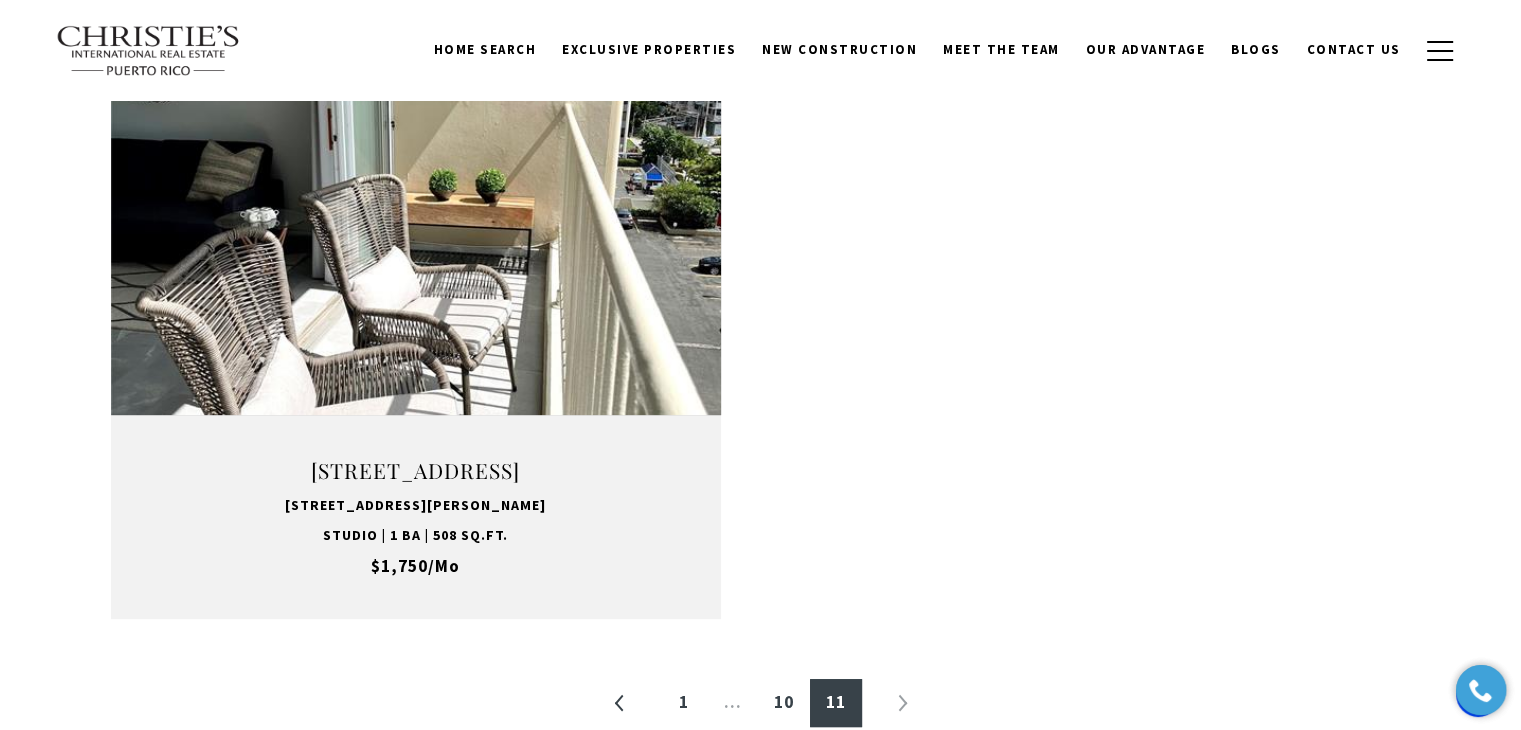 scroll, scrollTop: 600, scrollLeft: 0, axis: vertical 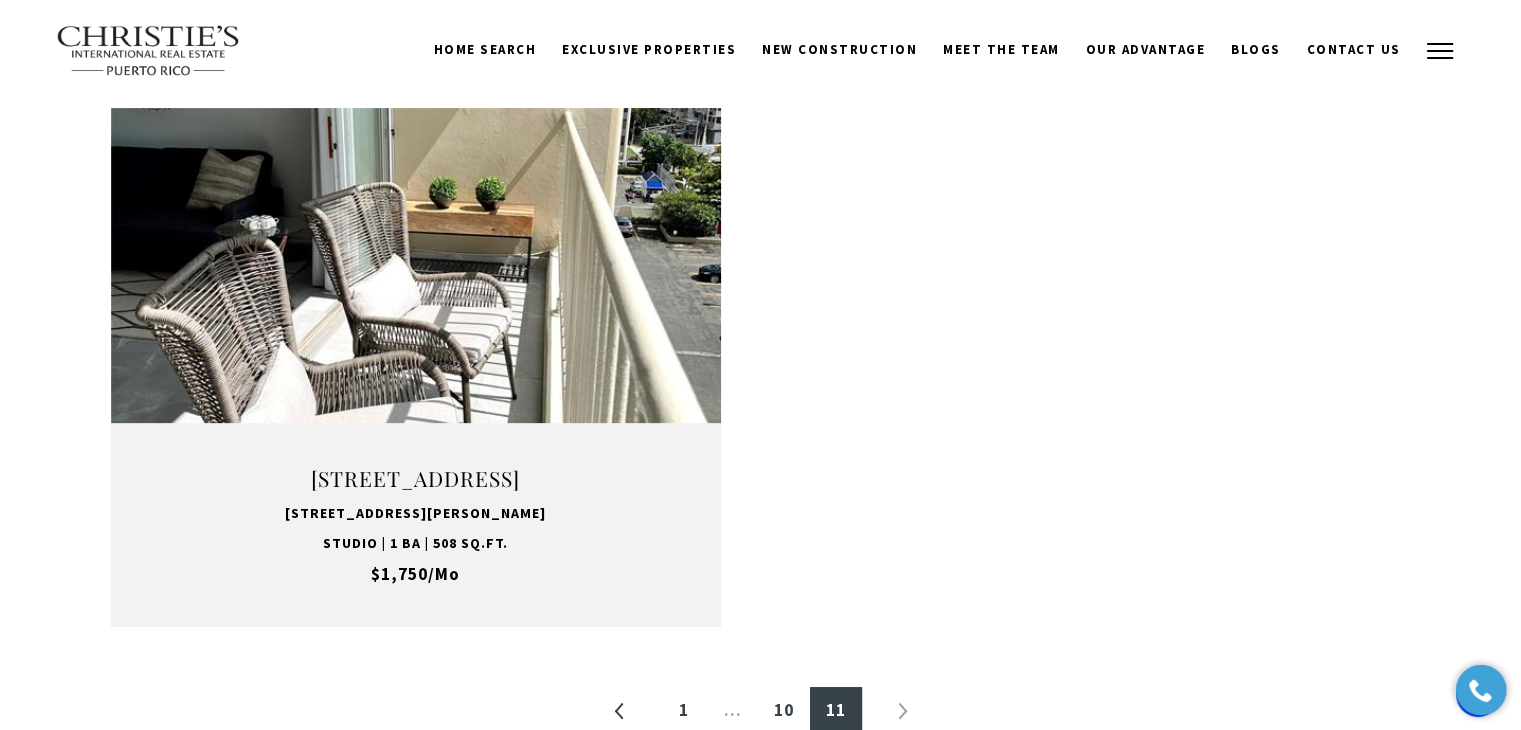 click at bounding box center (1440, 51) 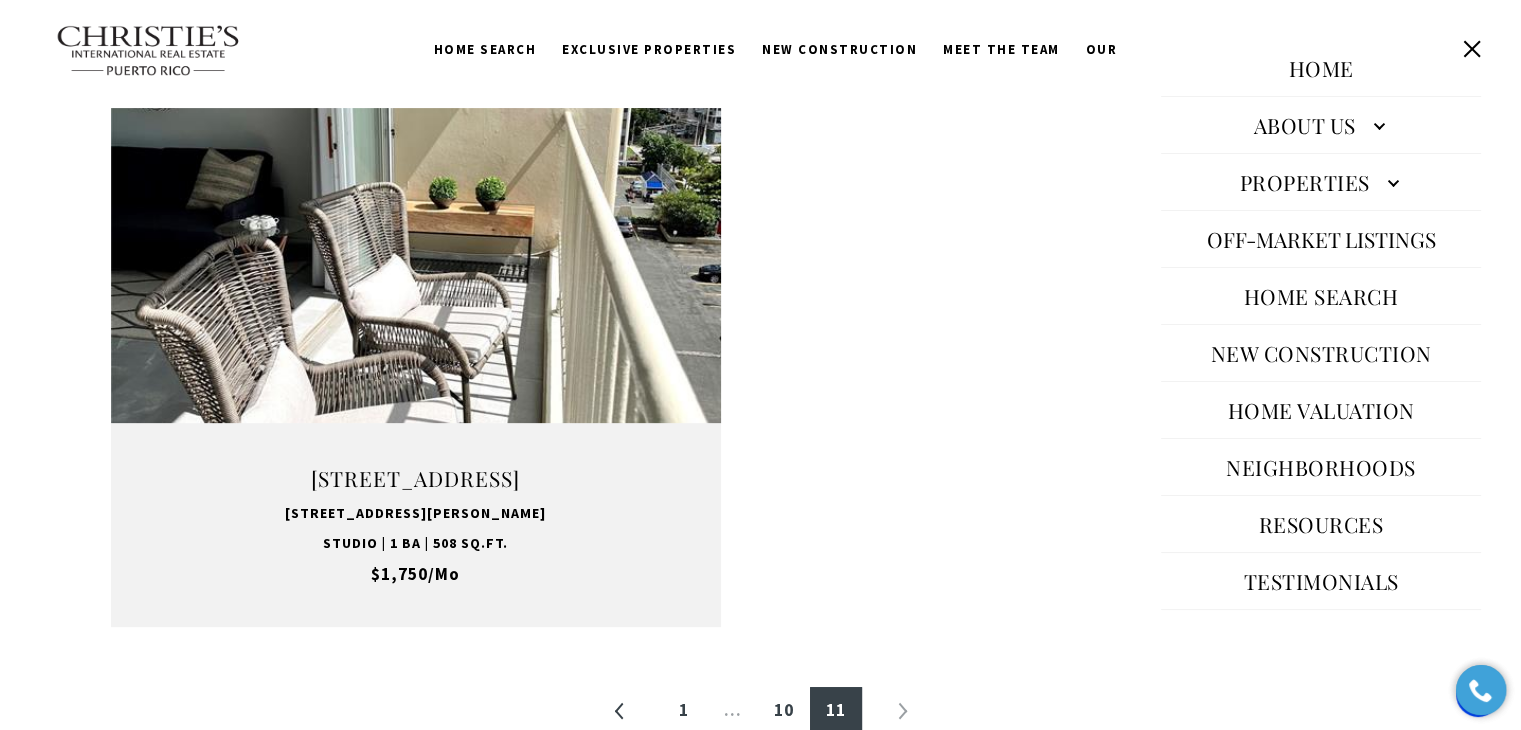 click on "Properties" at bounding box center (1321, 182) 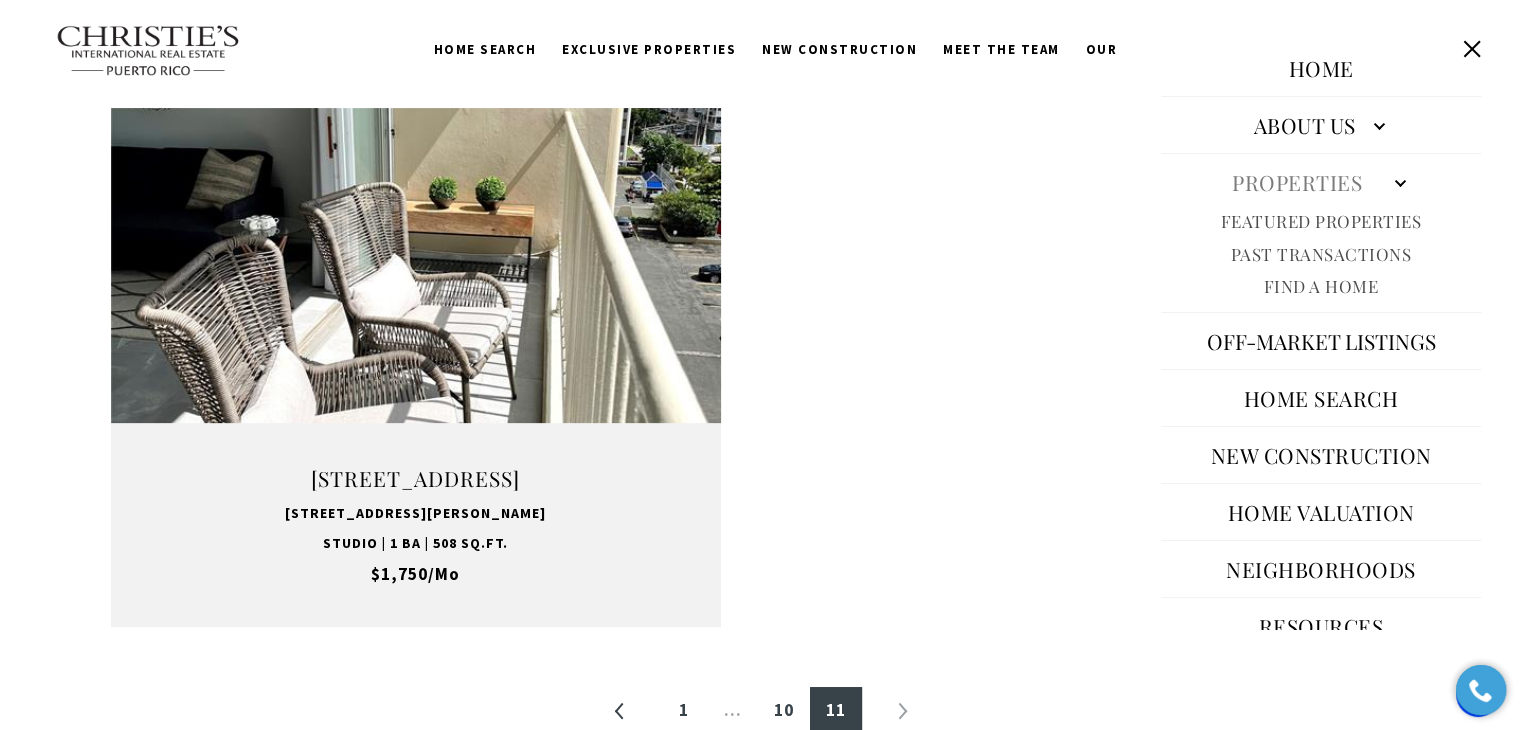 click on "Home Search" at bounding box center [1321, 398] 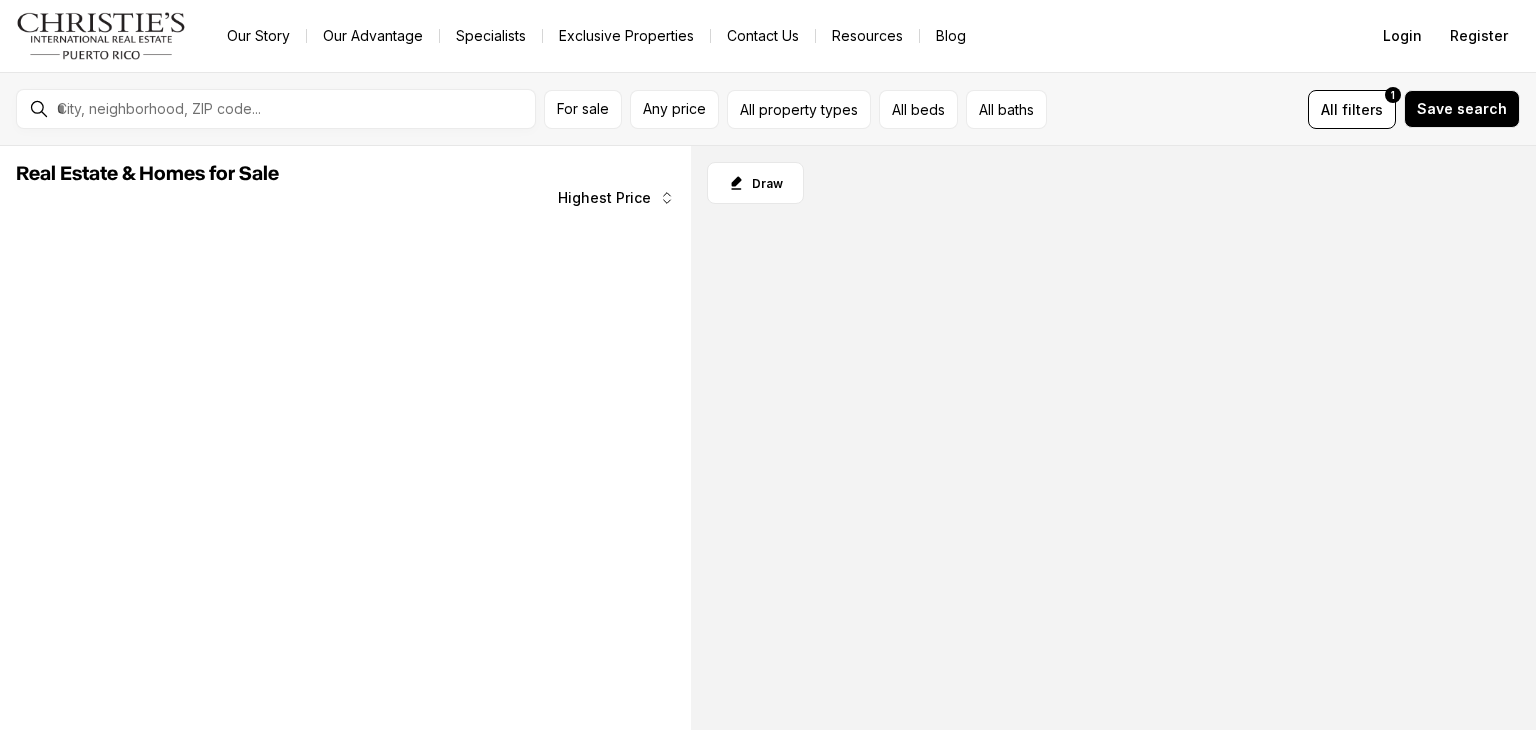 scroll, scrollTop: 0, scrollLeft: 0, axis: both 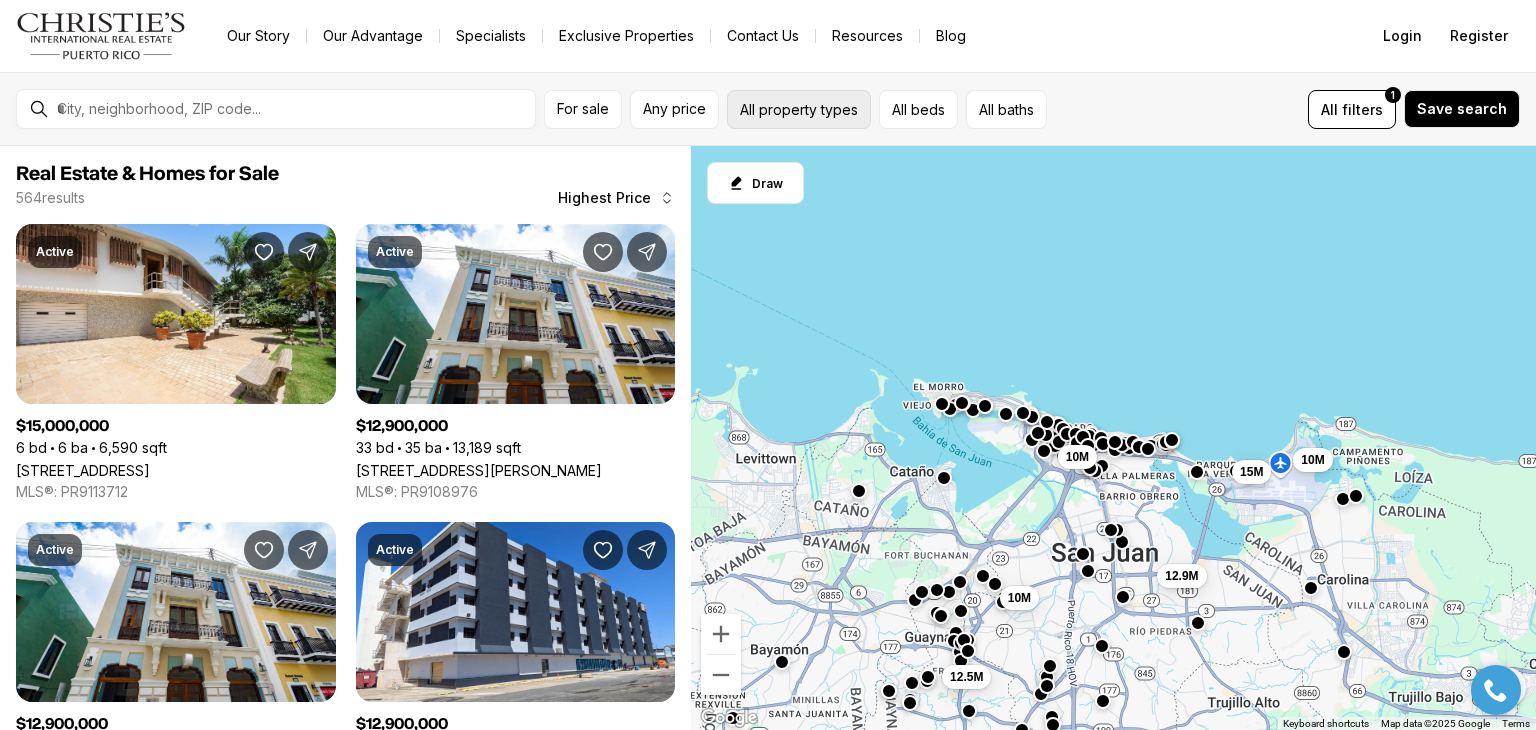 click on "All property types" at bounding box center [799, 109] 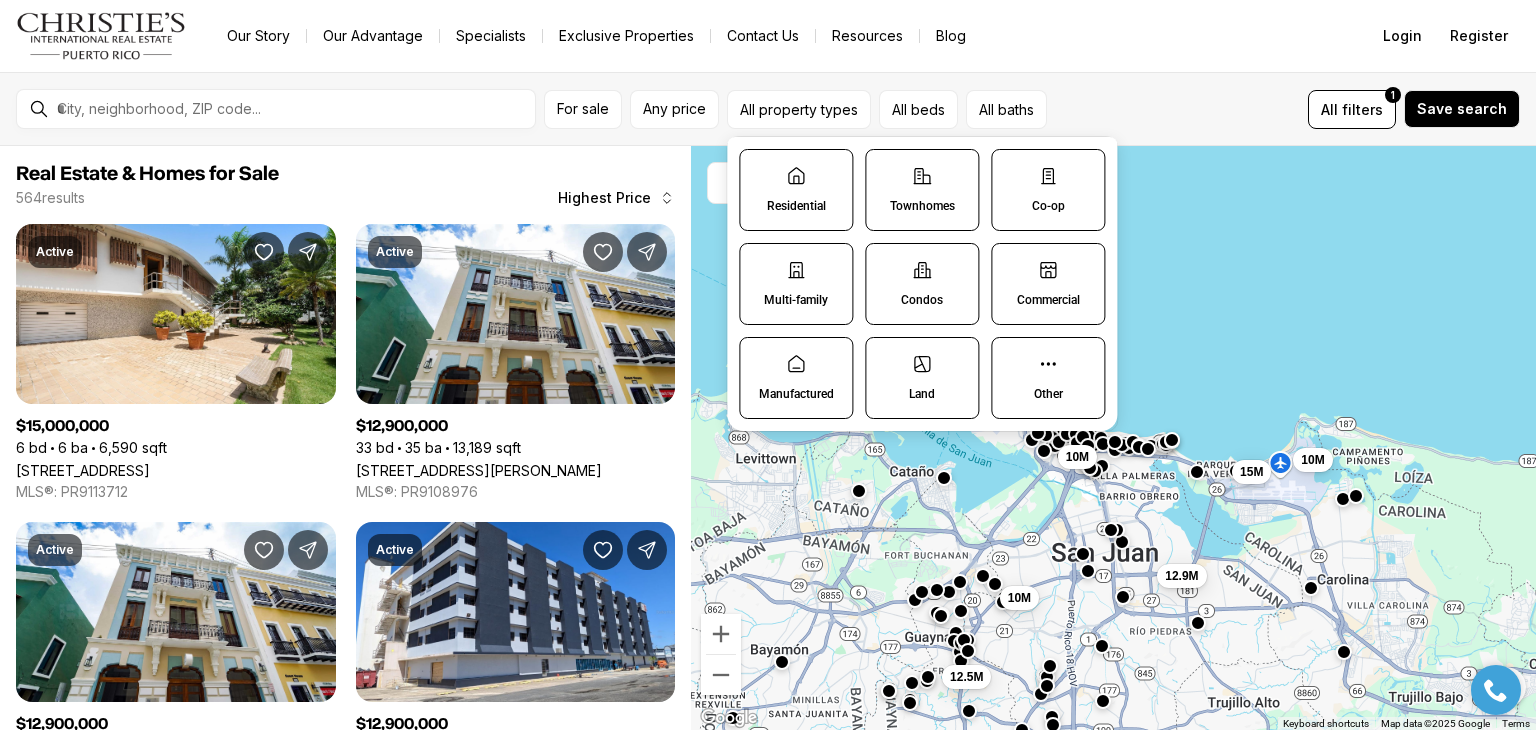 click on "Commercial" at bounding box center [1048, 284] 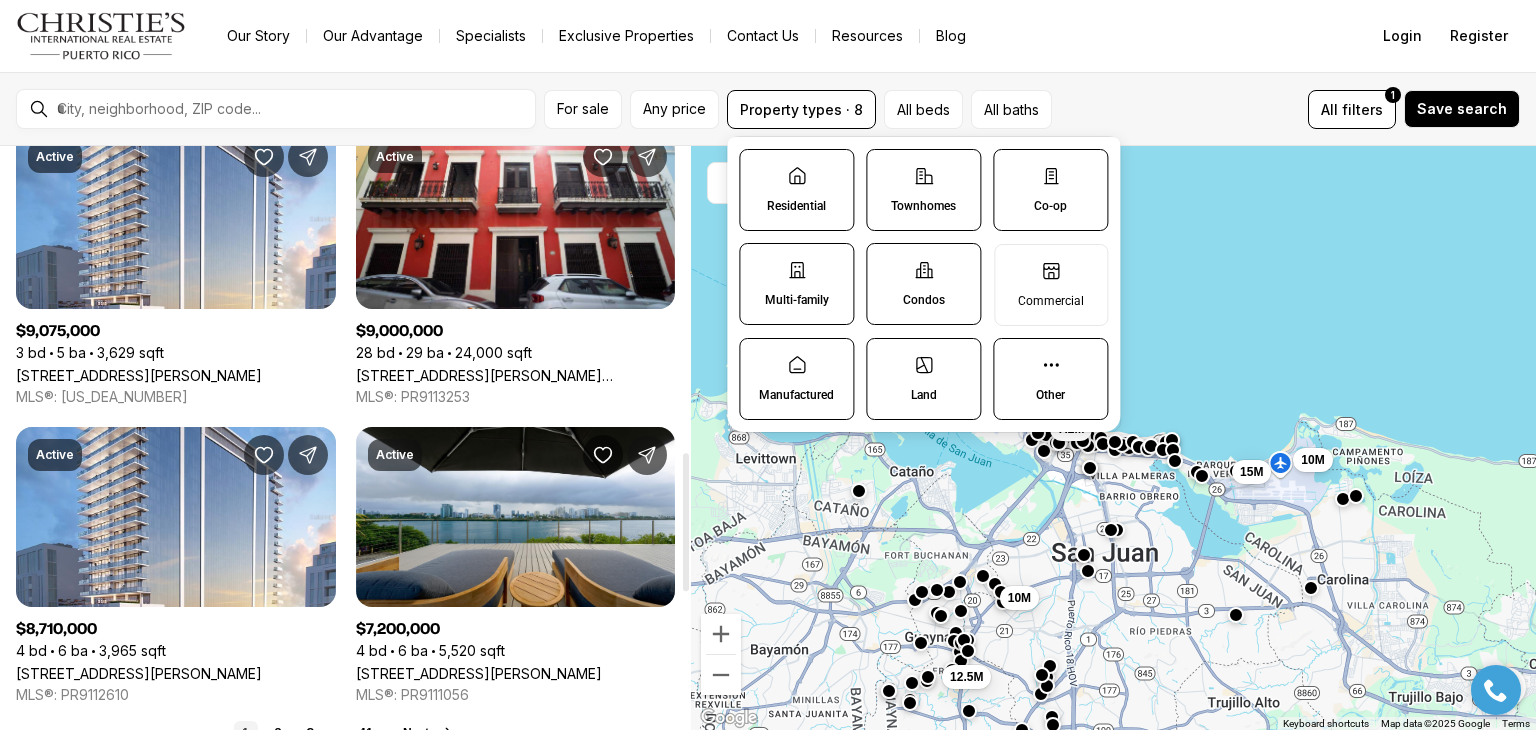 scroll, scrollTop: 1636, scrollLeft: 0, axis: vertical 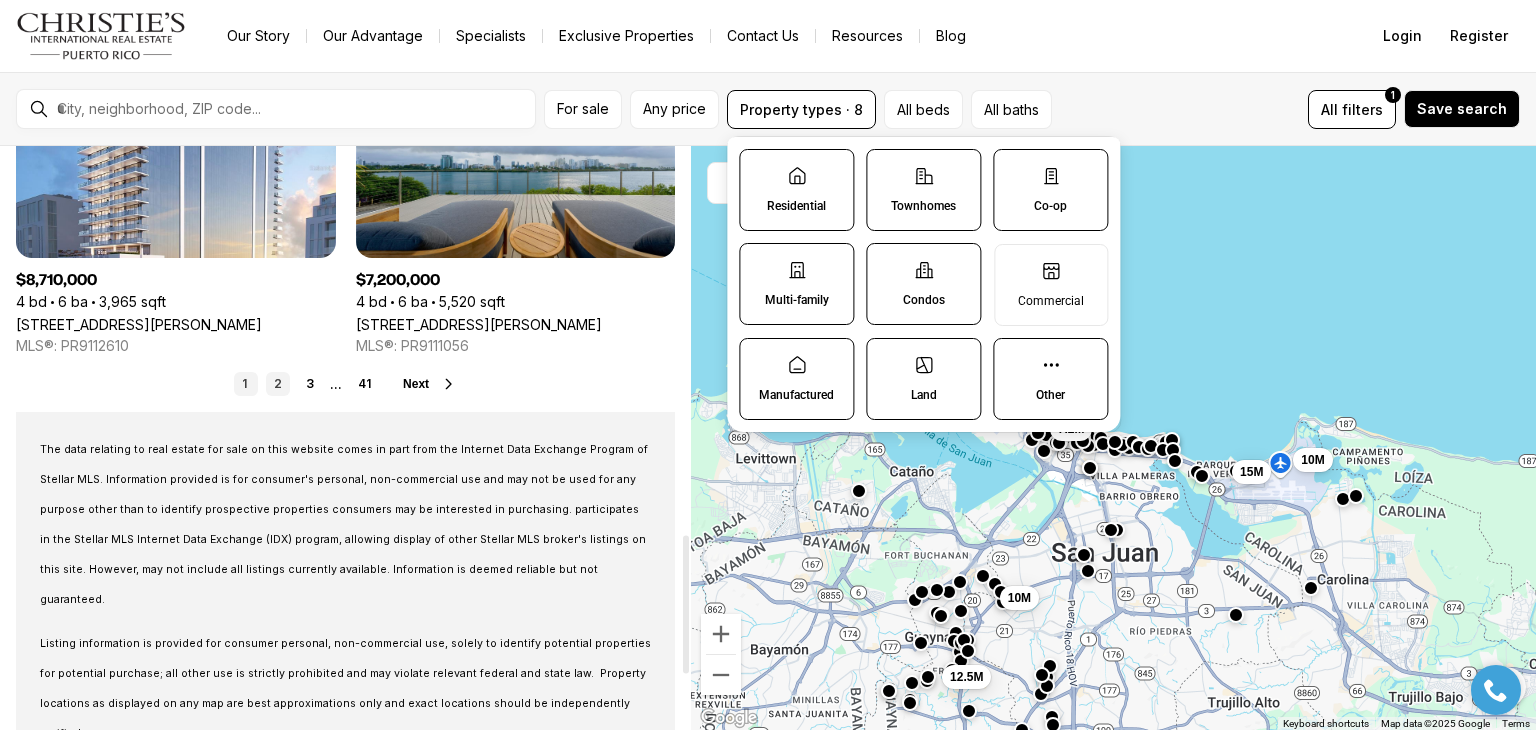 click on "2" at bounding box center (278, 384) 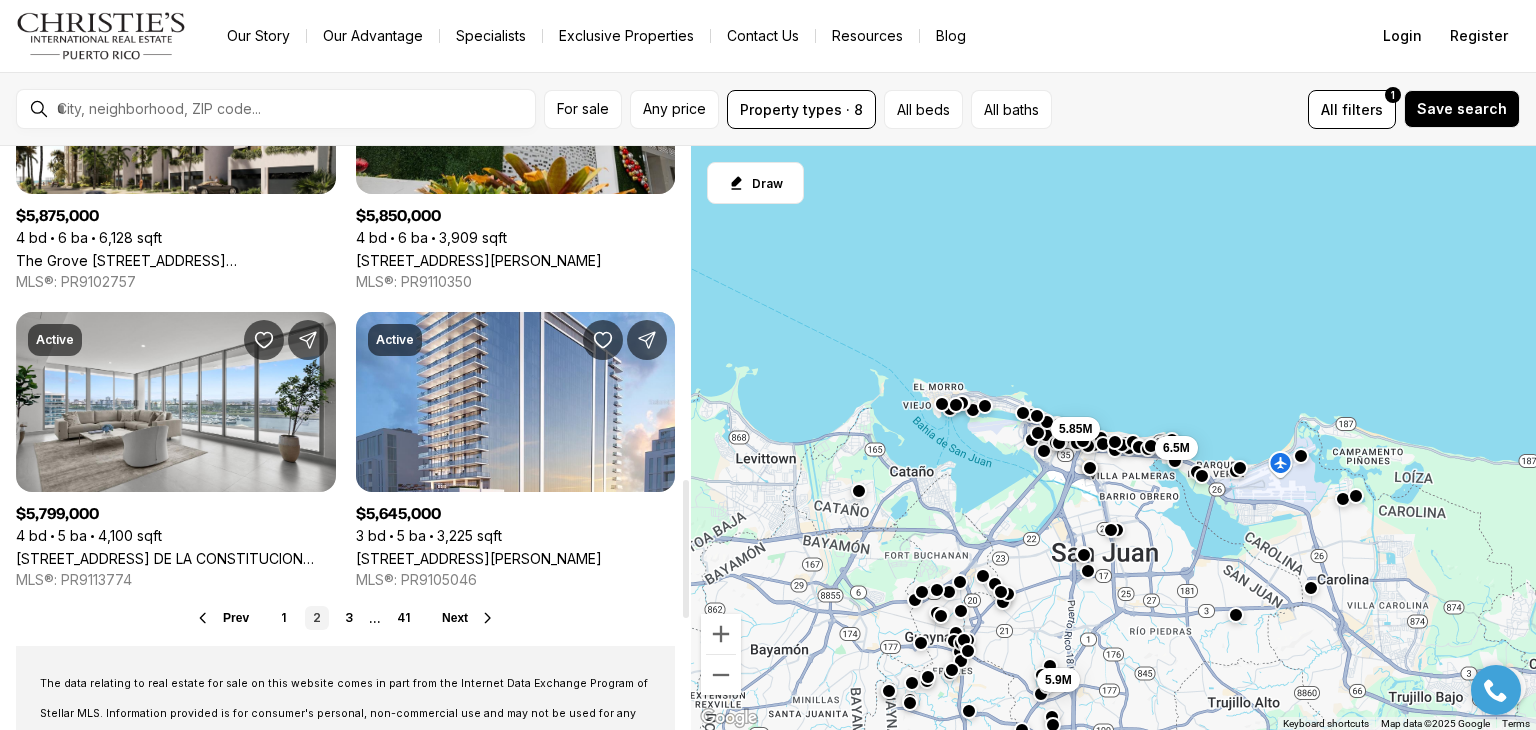 scroll, scrollTop: 1403, scrollLeft: 0, axis: vertical 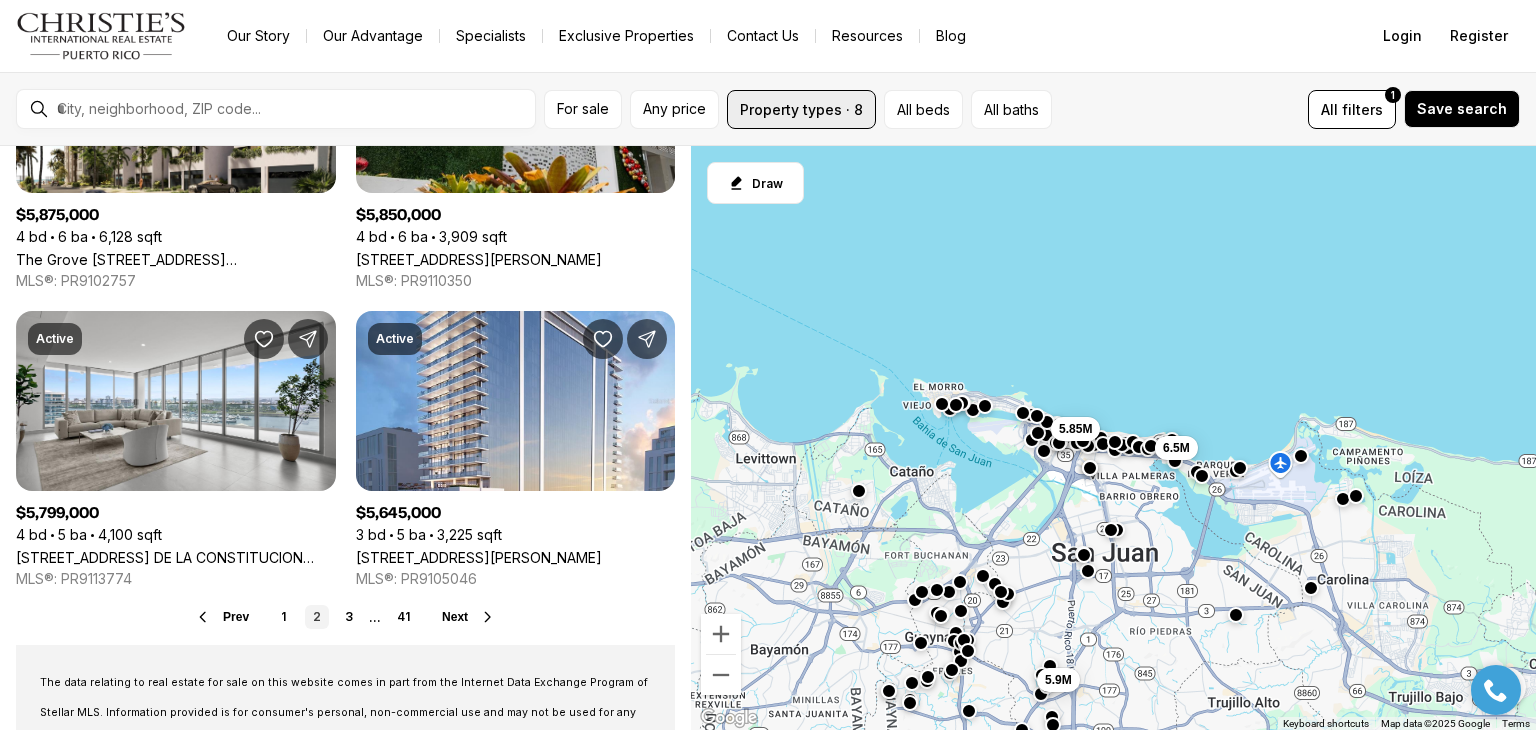 click on "Property types · 8" at bounding box center [801, 109] 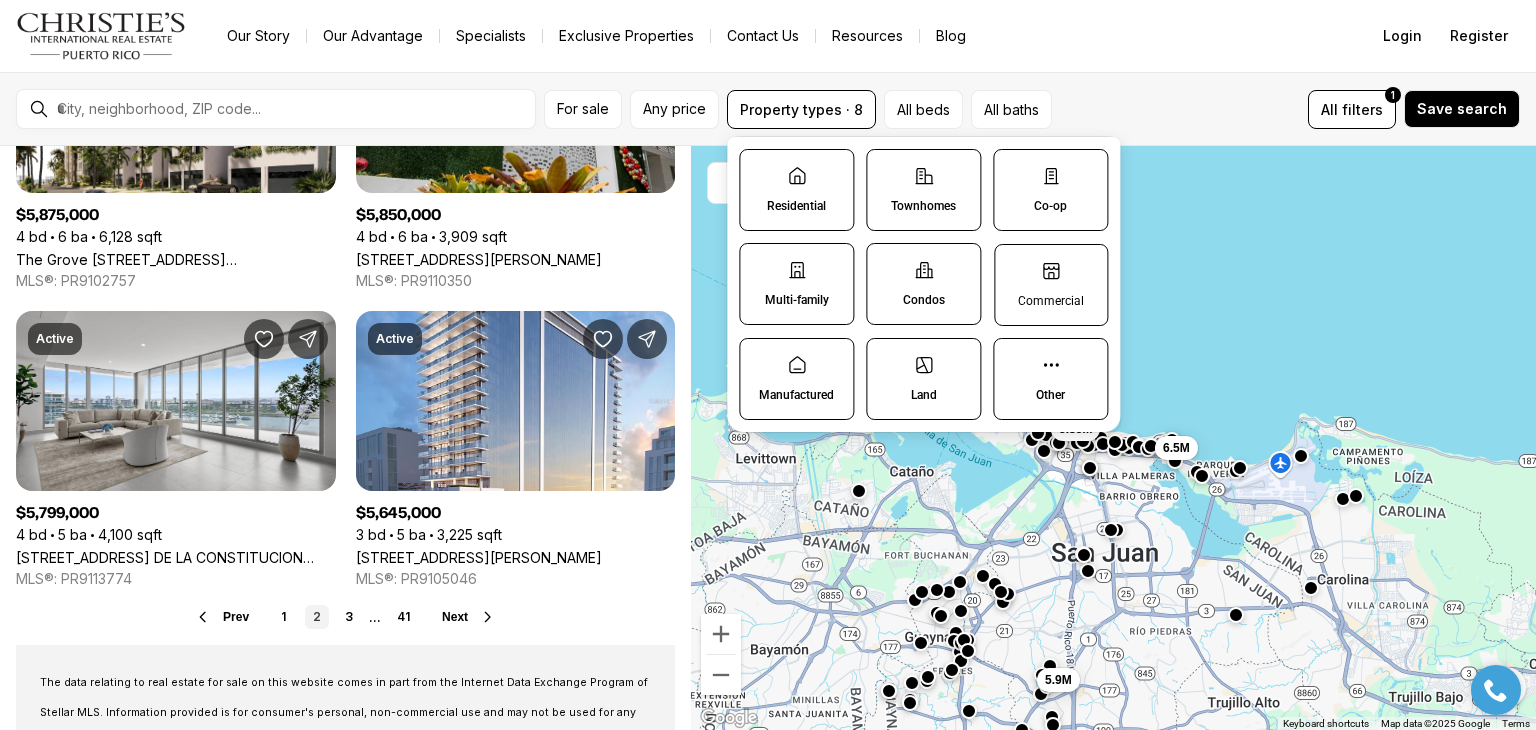 click on "Commercial" at bounding box center (1051, 301) 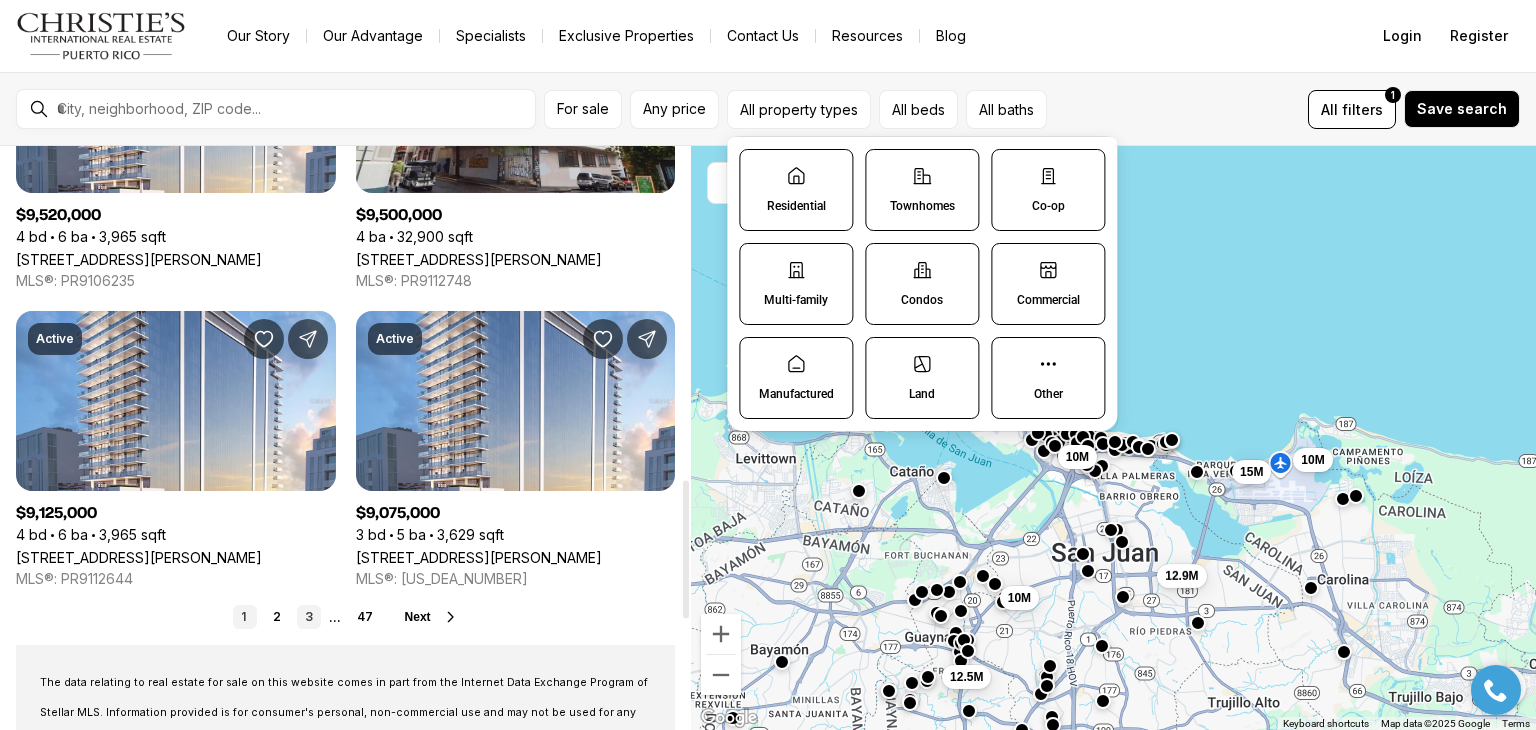 click on "3" at bounding box center [309, 617] 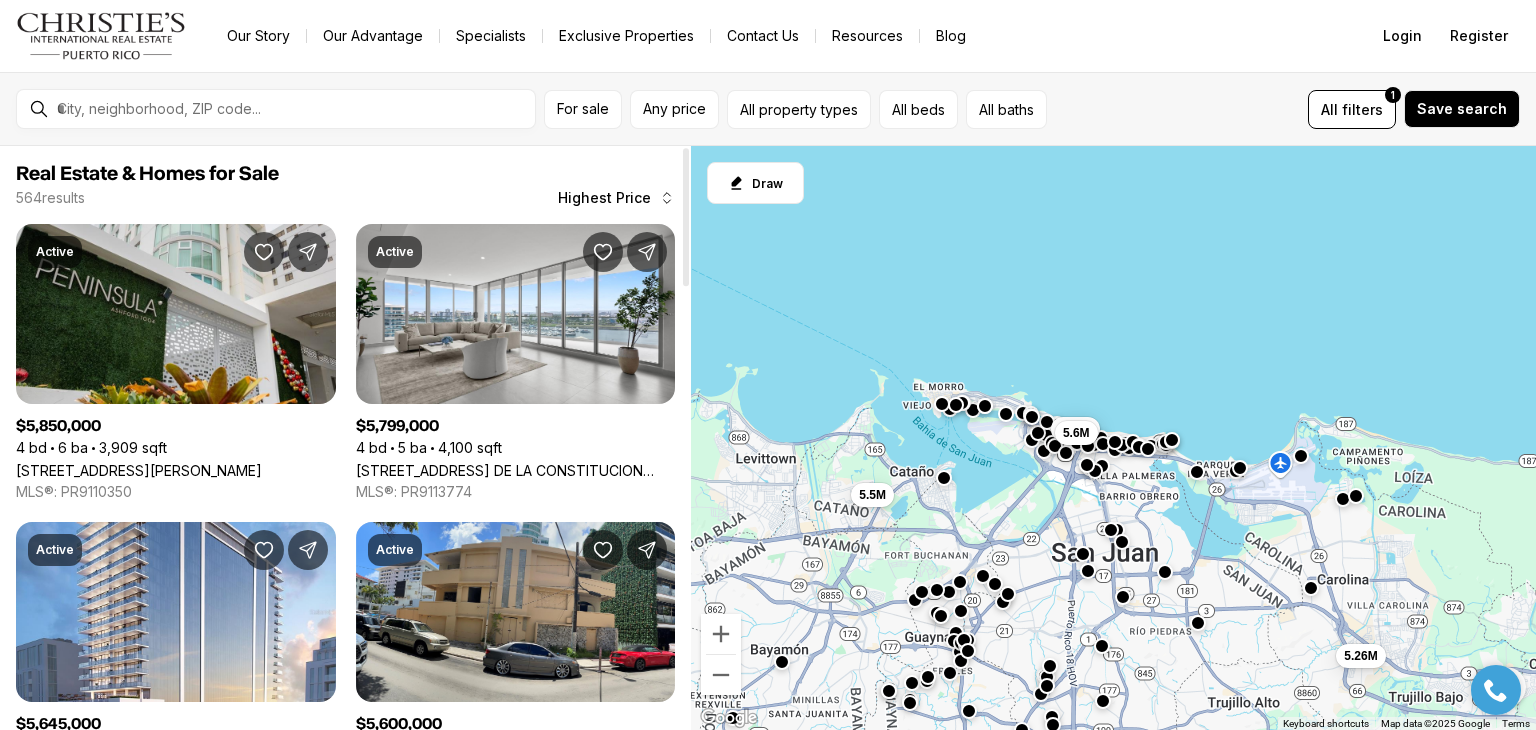 scroll, scrollTop: 0, scrollLeft: 0, axis: both 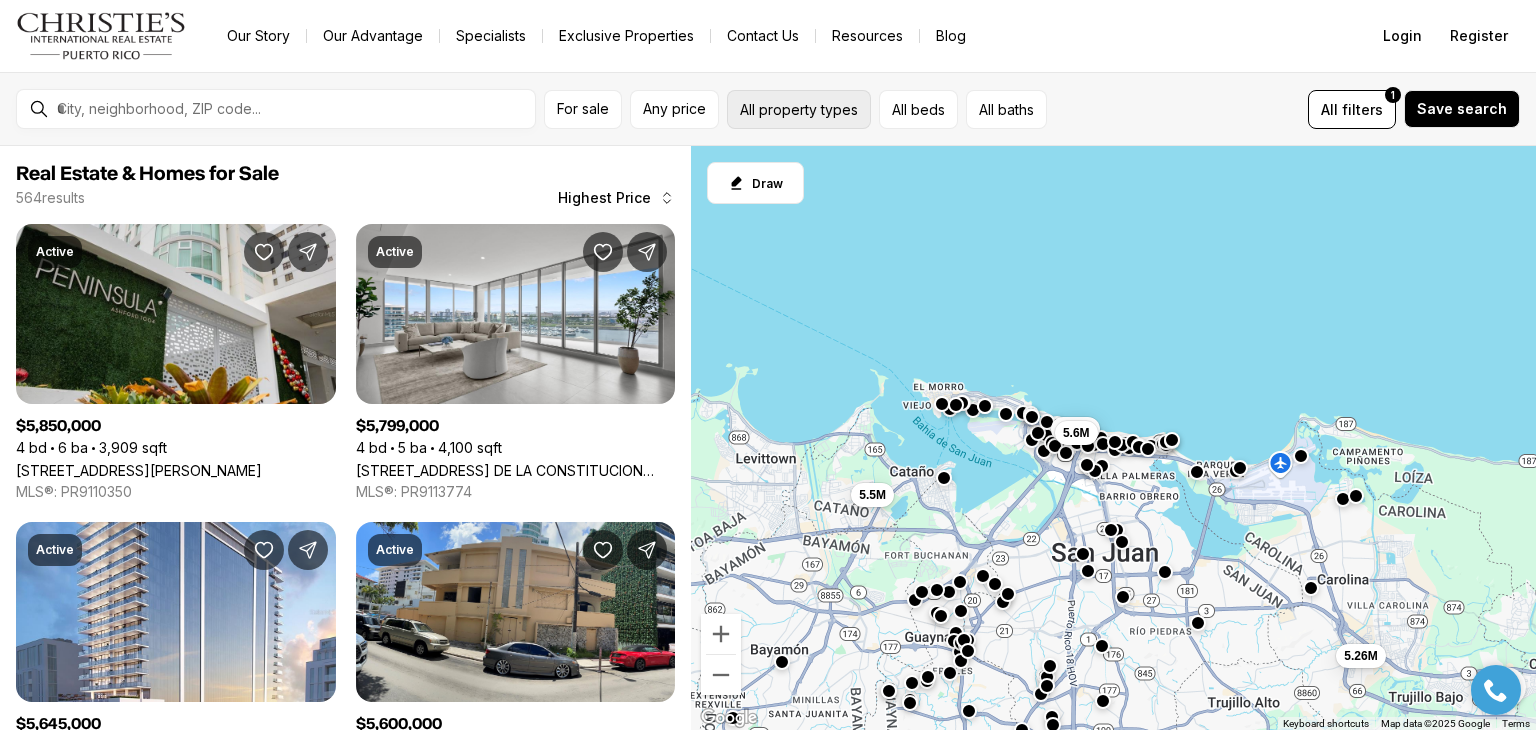 click on "All property types" at bounding box center [799, 109] 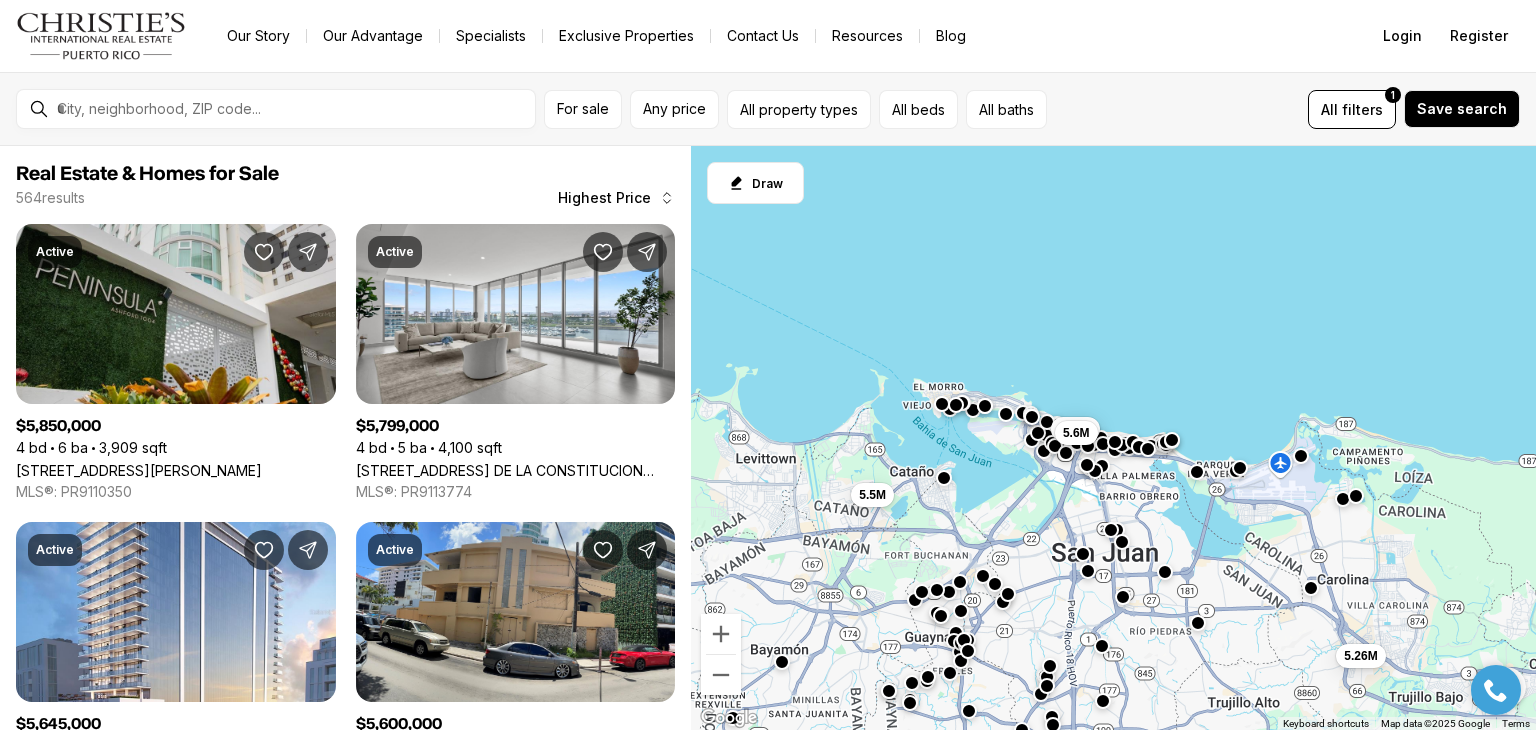 click on "For sale Any price All property types All beds All baths All filters 1 Save search" at bounding box center (768, 109) 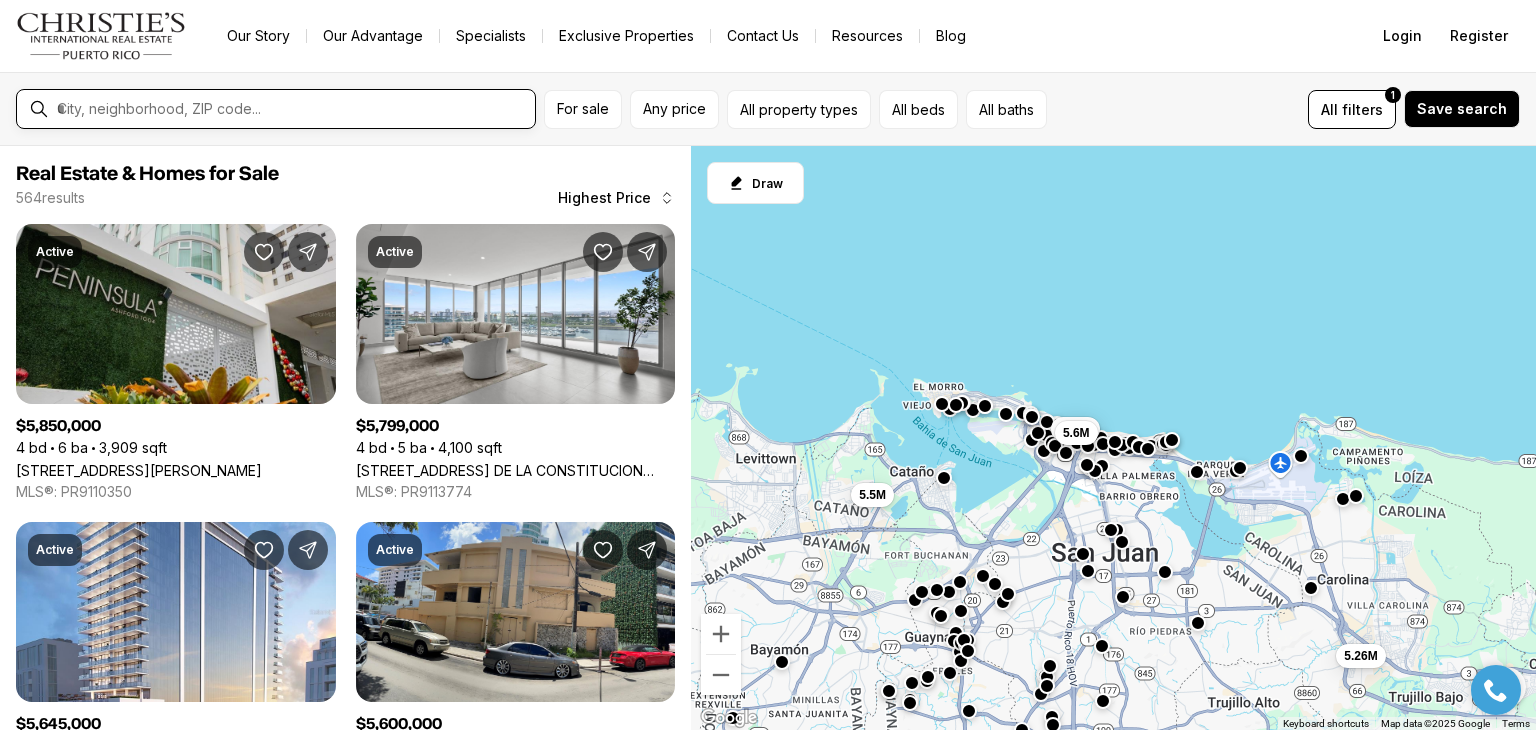 click at bounding box center (292, 109) 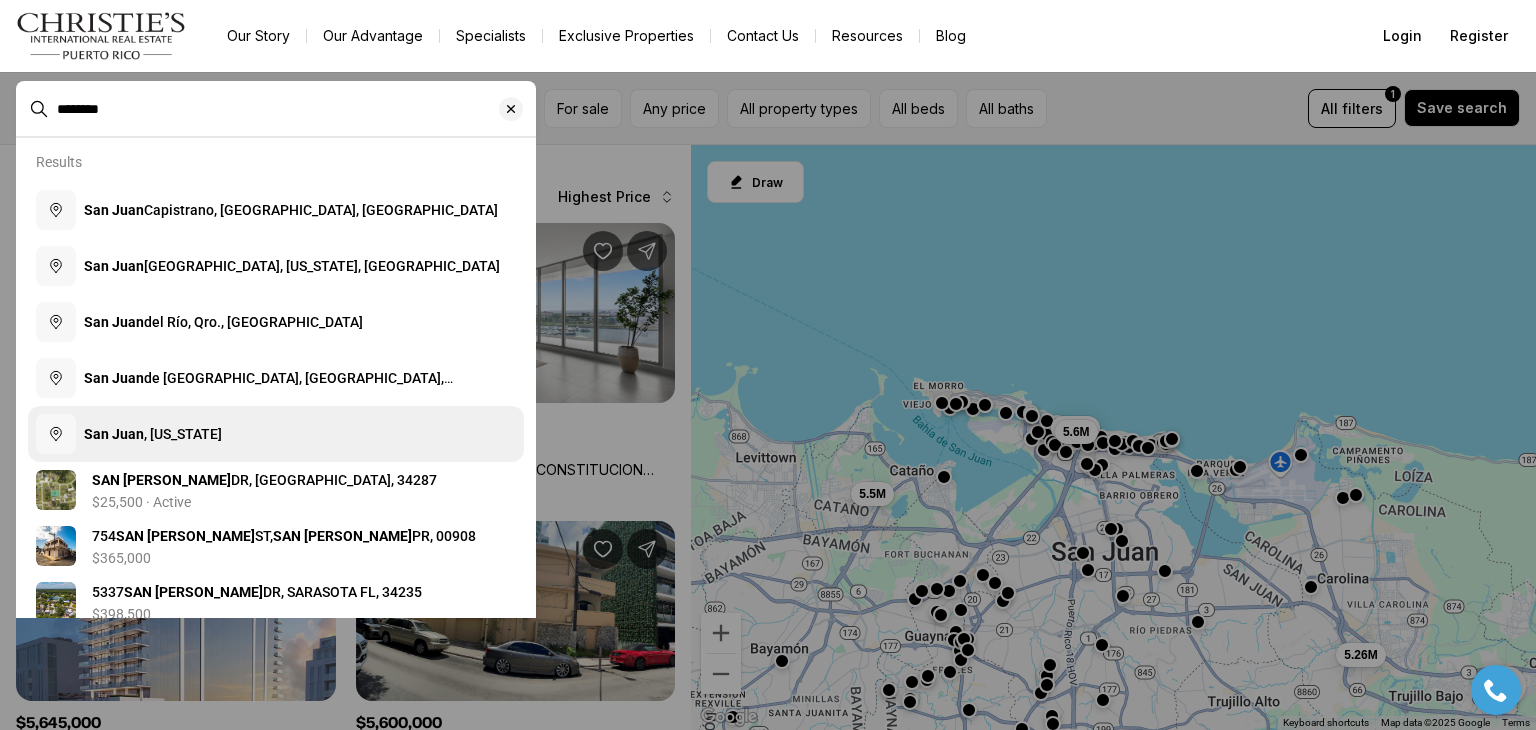 type on "********" 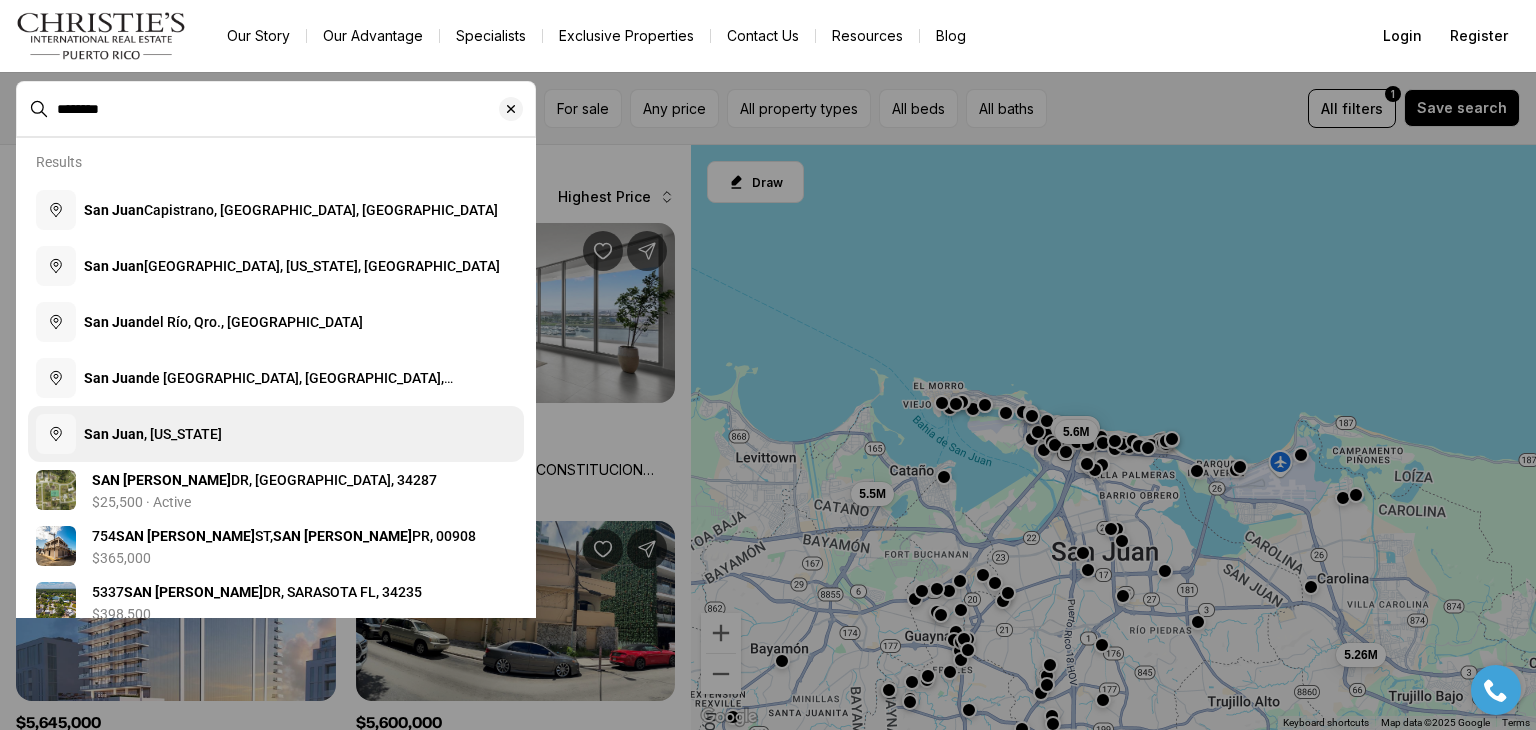click on "San Juan , Puerto Rico" at bounding box center [276, 434] 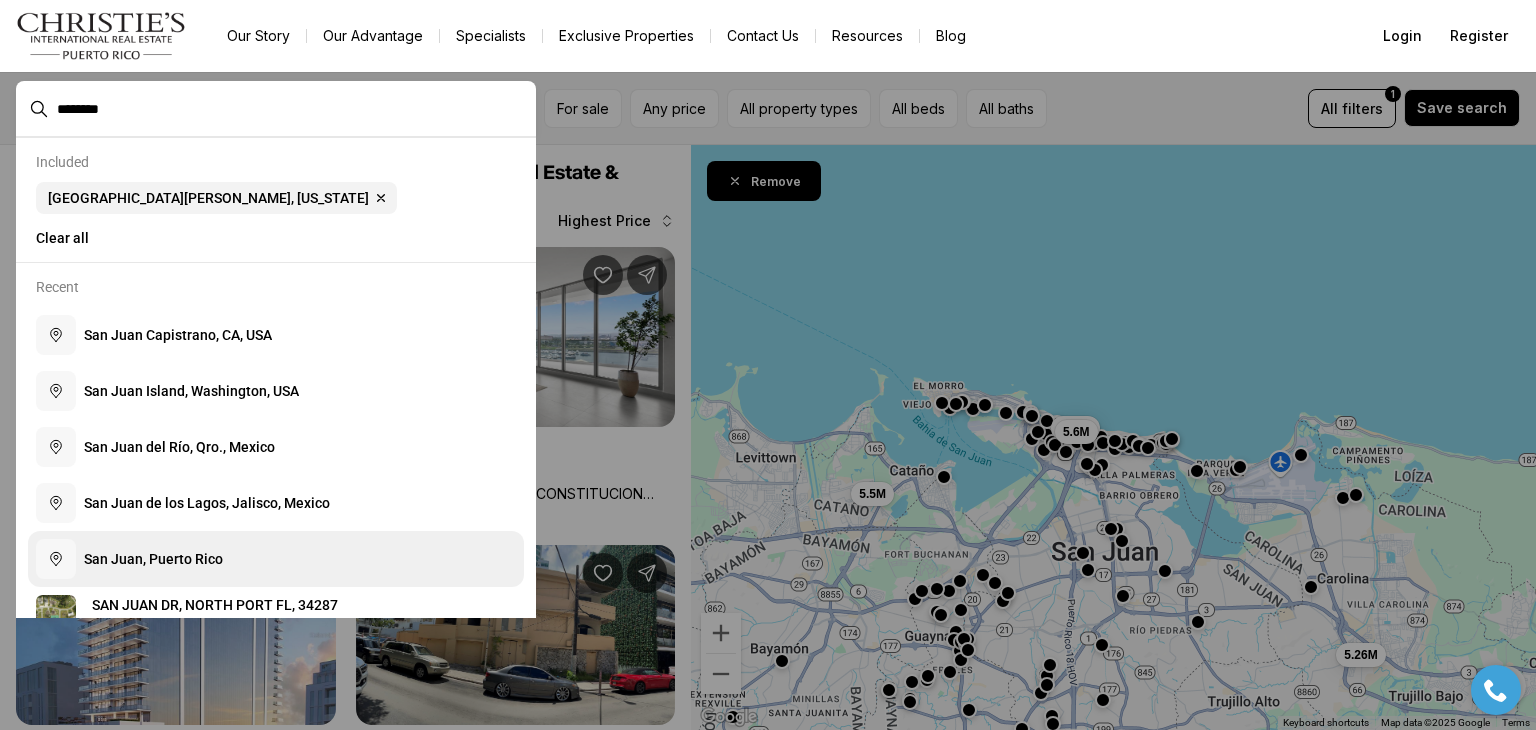 type 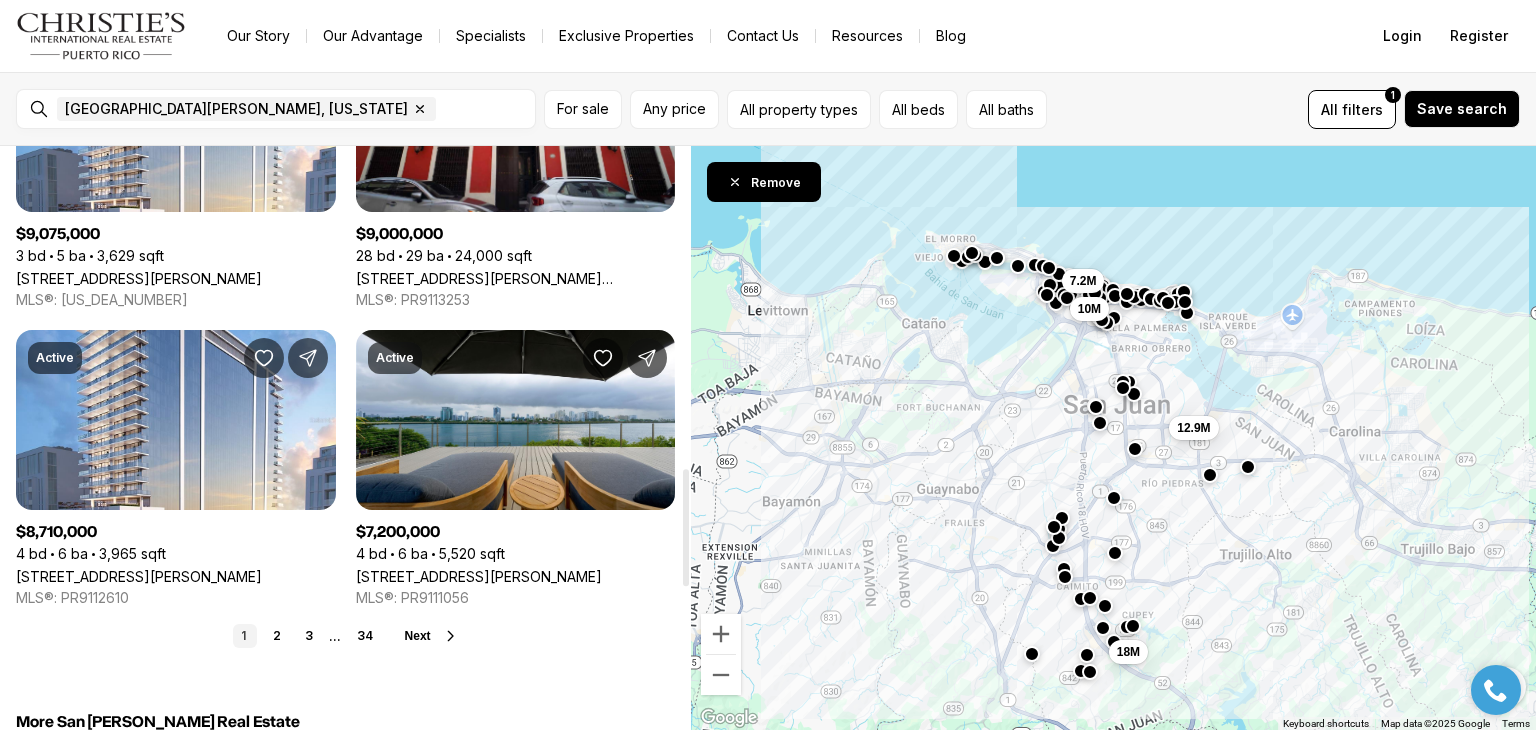 scroll, scrollTop: 1626, scrollLeft: 0, axis: vertical 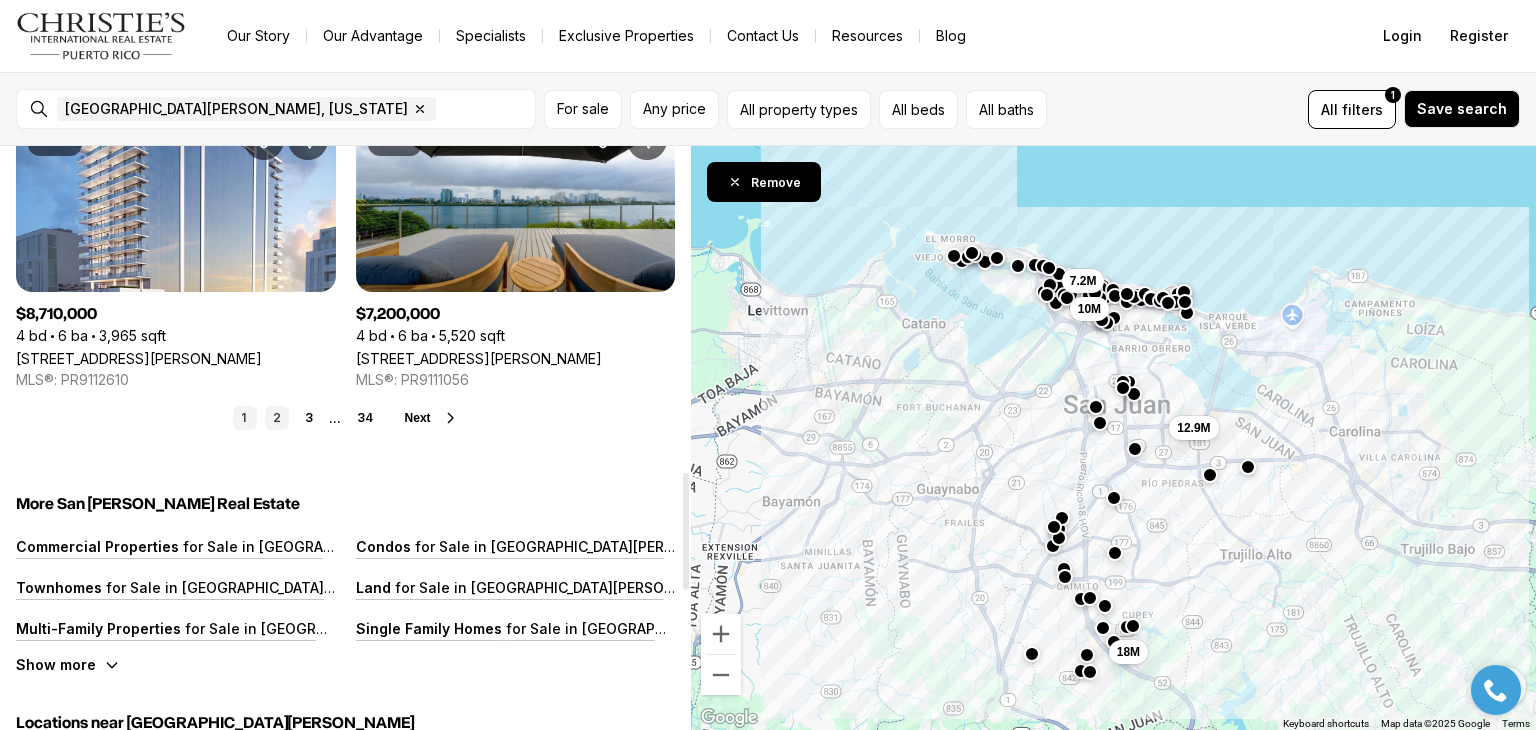 click on "2" at bounding box center (277, 418) 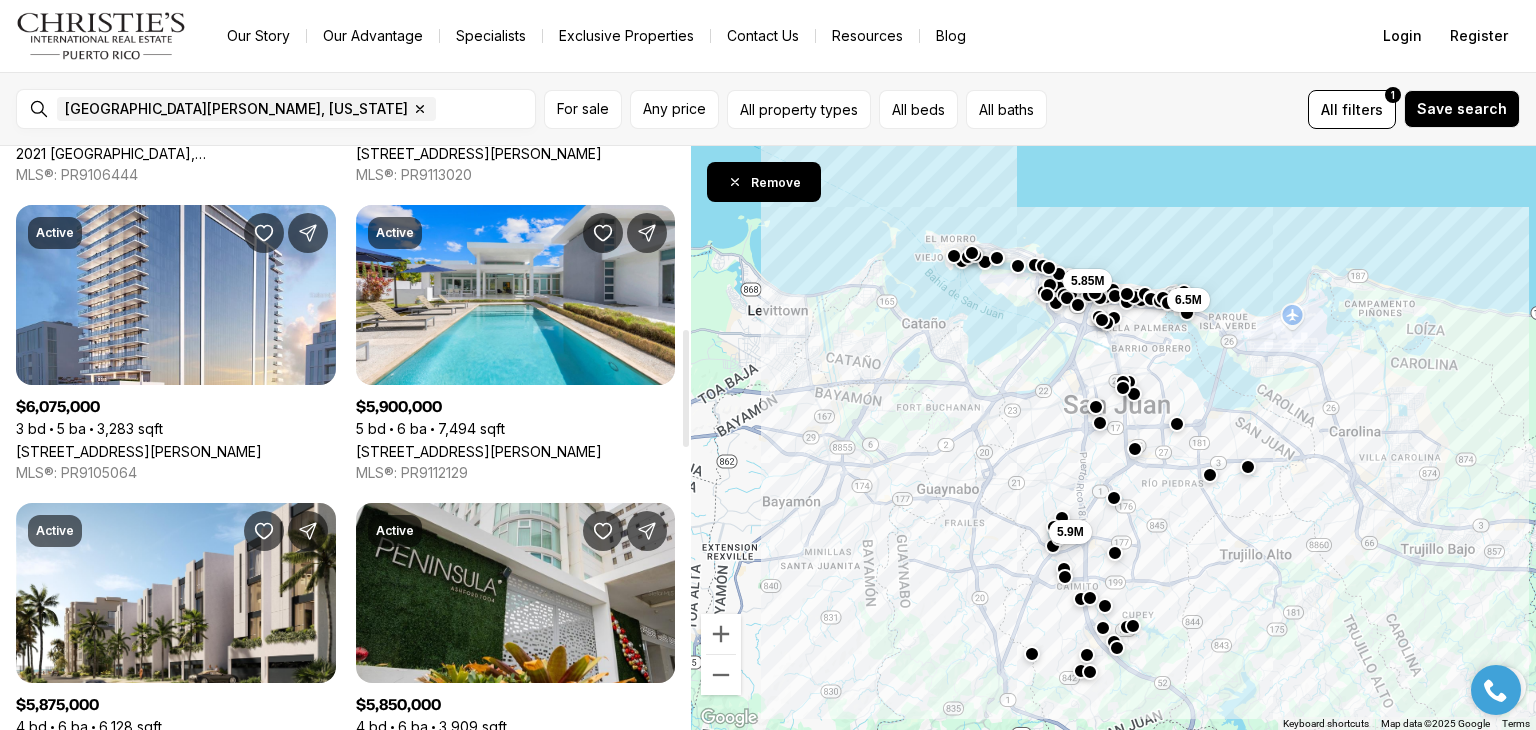 scroll, scrollTop: 870, scrollLeft: 0, axis: vertical 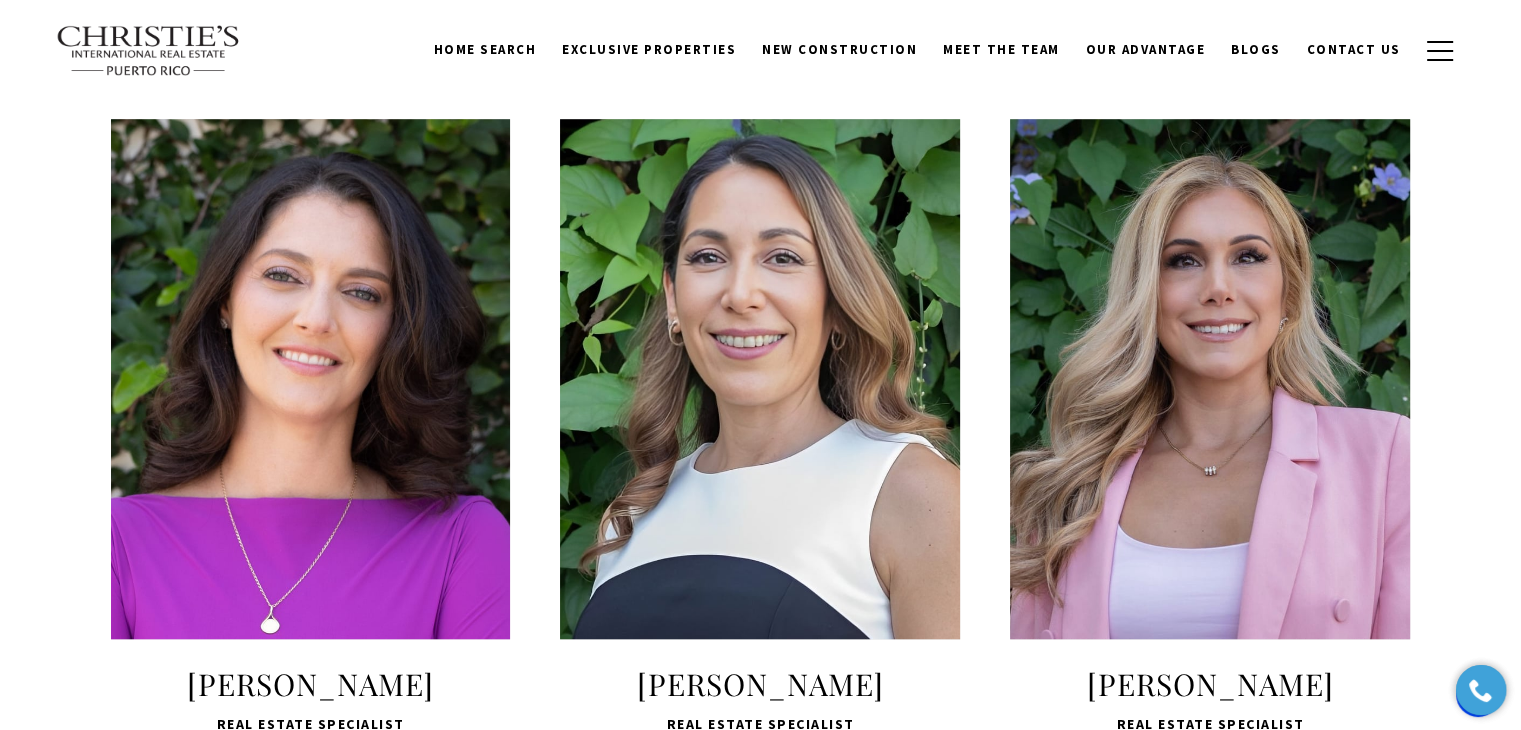 click on "LEARN MORE" at bounding box center (1211, 540) 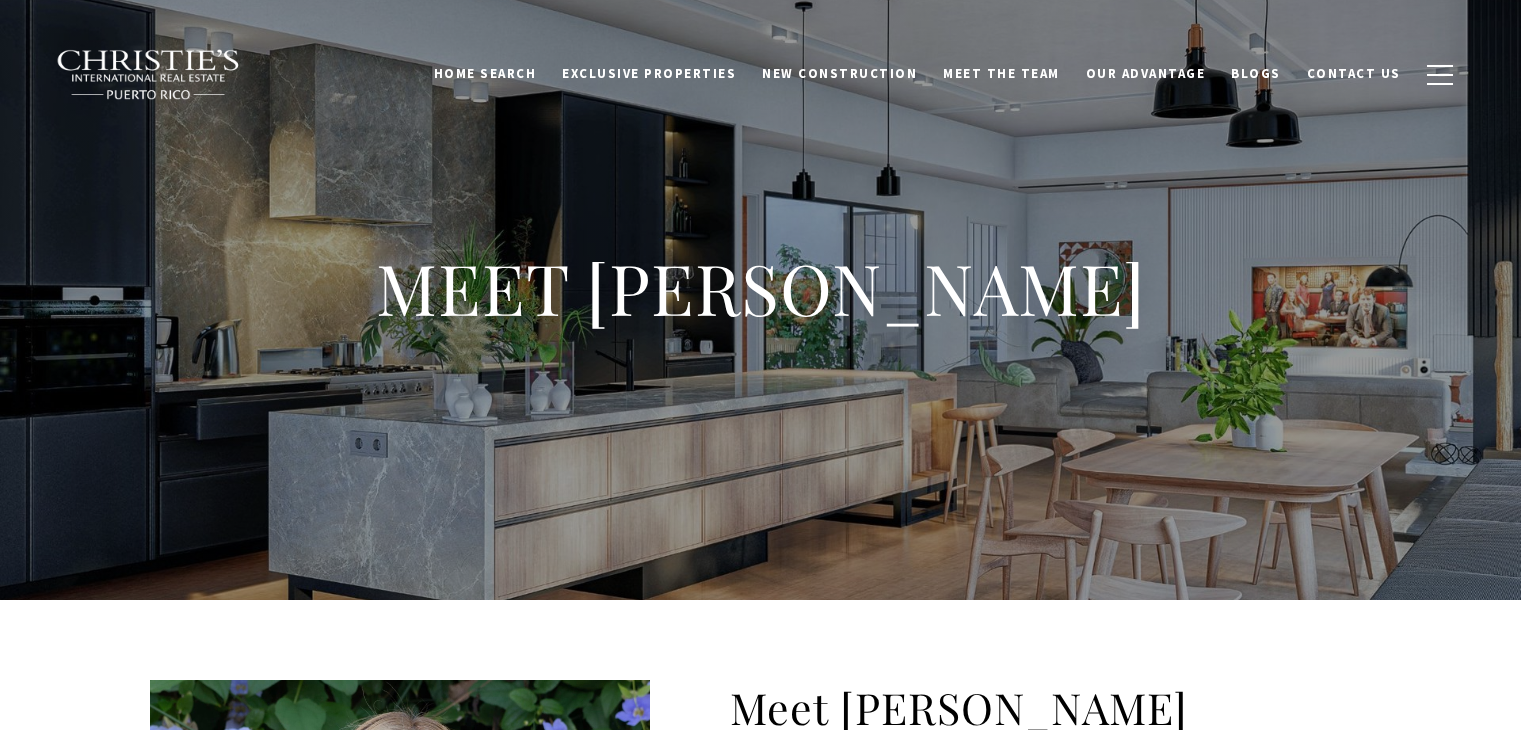 scroll, scrollTop: 0, scrollLeft: 0, axis: both 